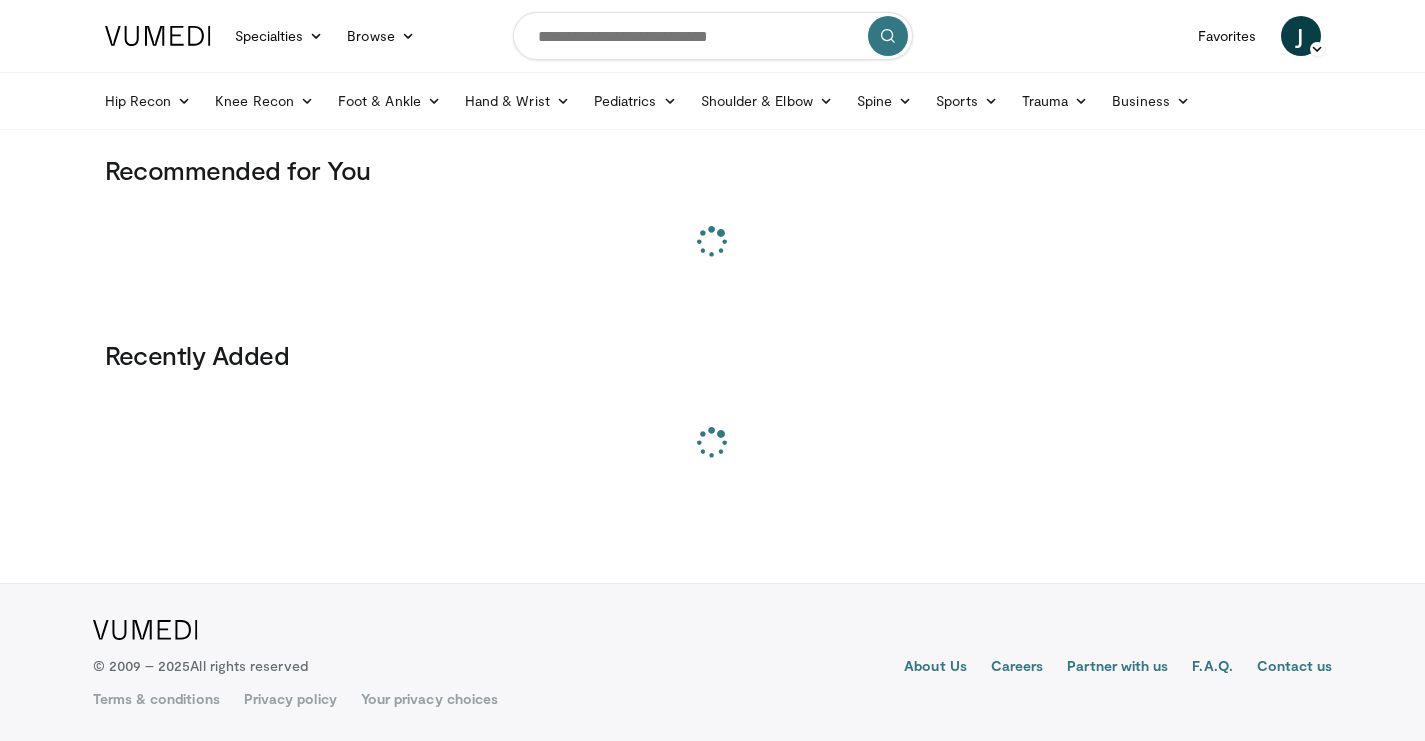 scroll, scrollTop: 0, scrollLeft: 0, axis: both 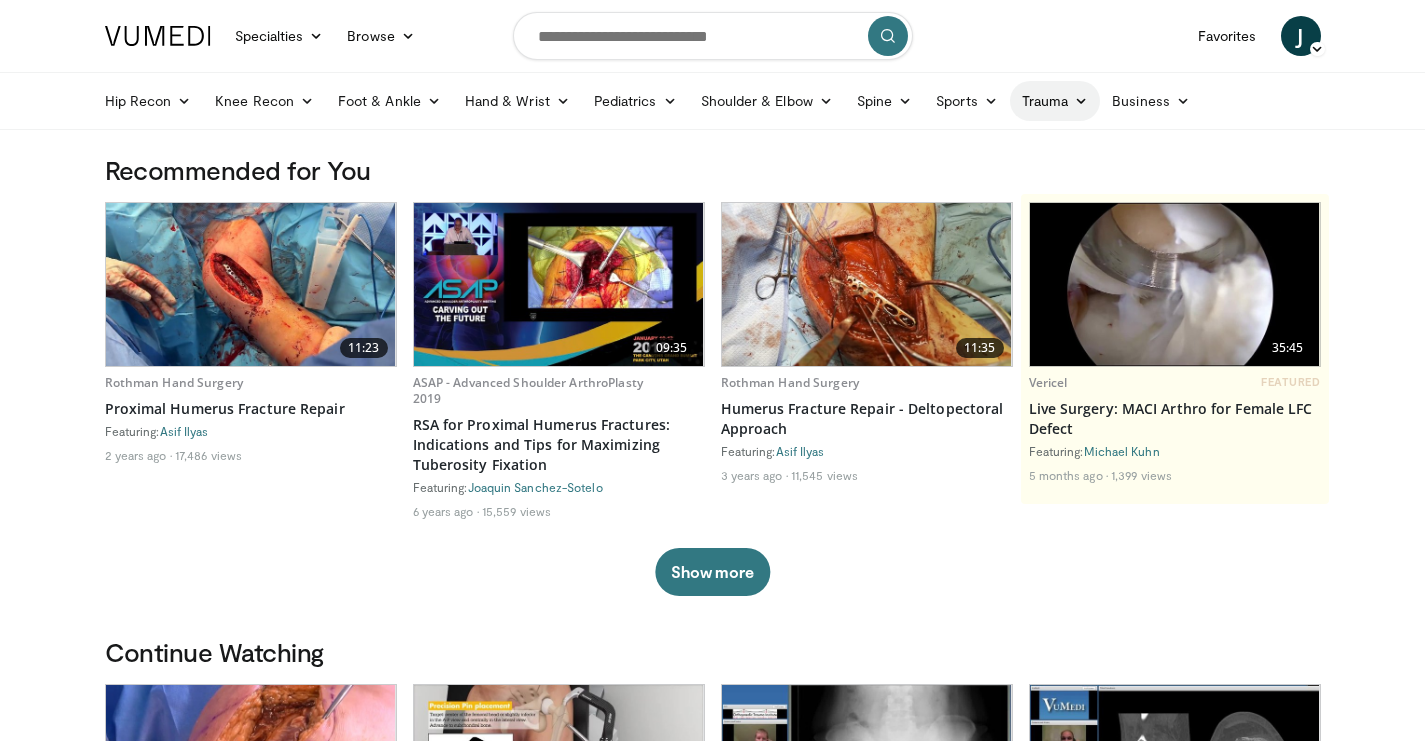 click on "Trauma" at bounding box center [1055, 101] 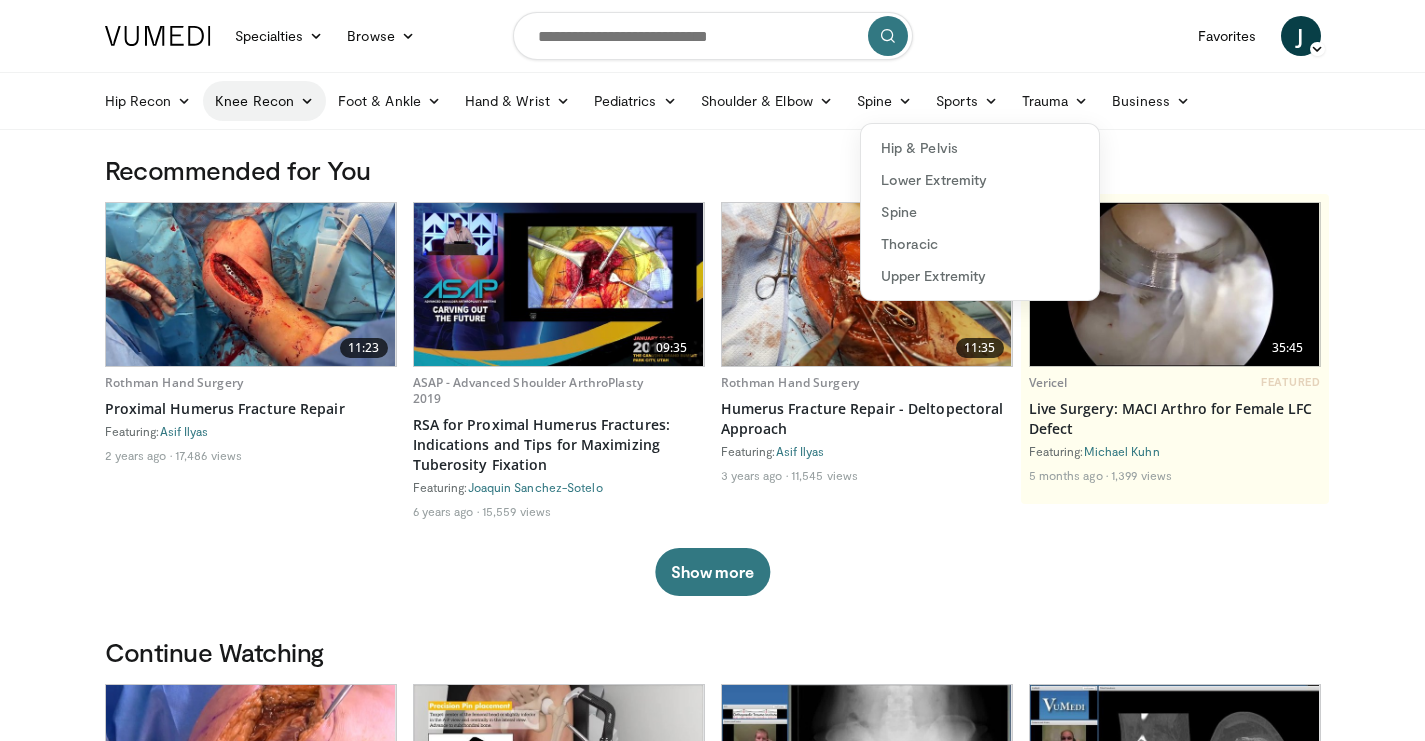 click on "Knee Recon" at bounding box center [264, 101] 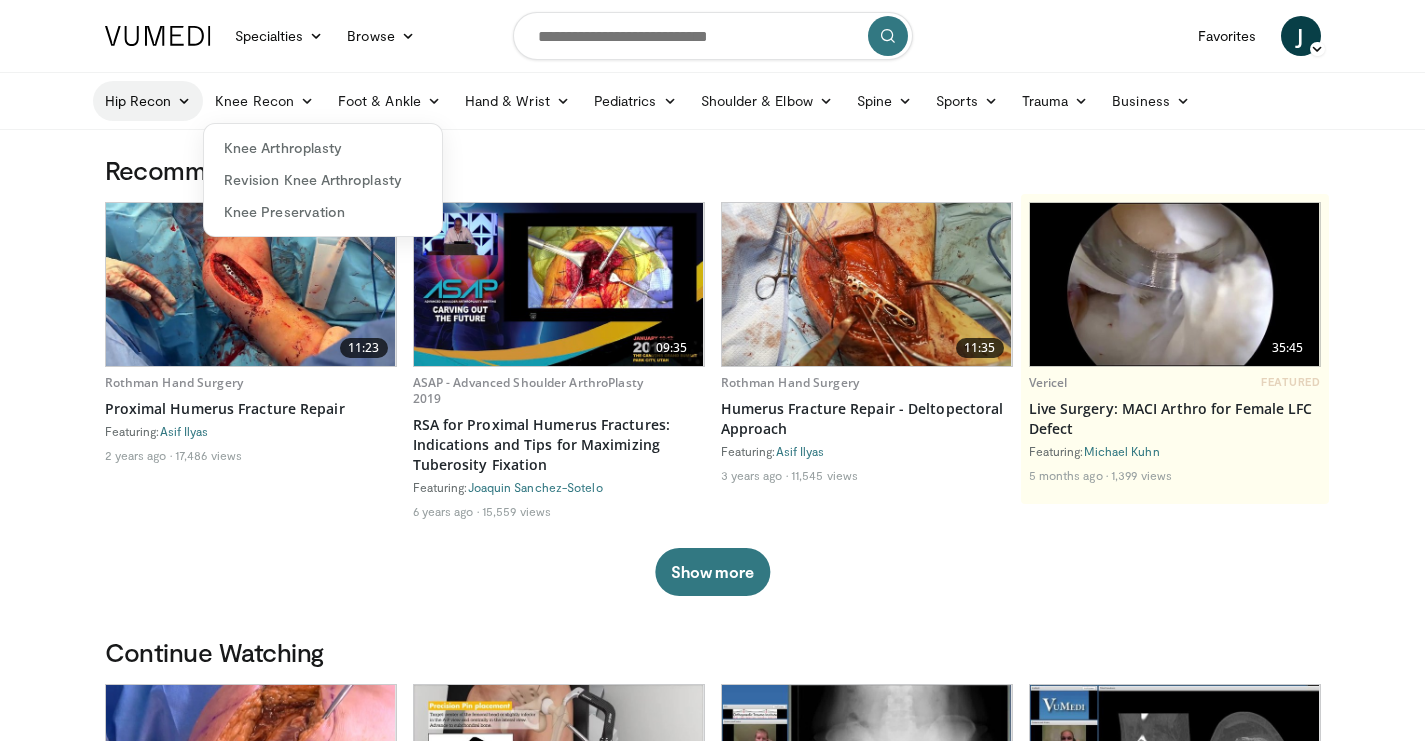 click on "Hip Recon" at bounding box center (148, 101) 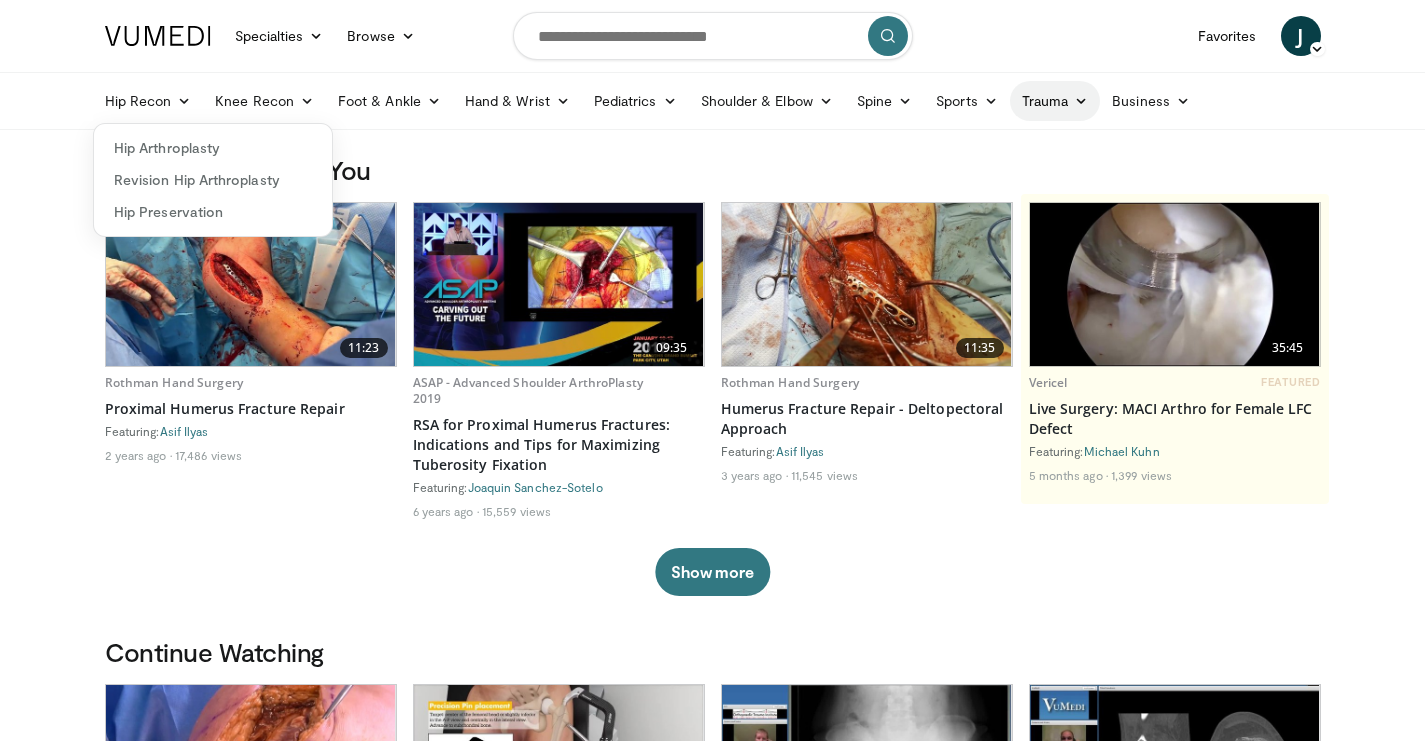 click on "Trauma" at bounding box center (1055, 101) 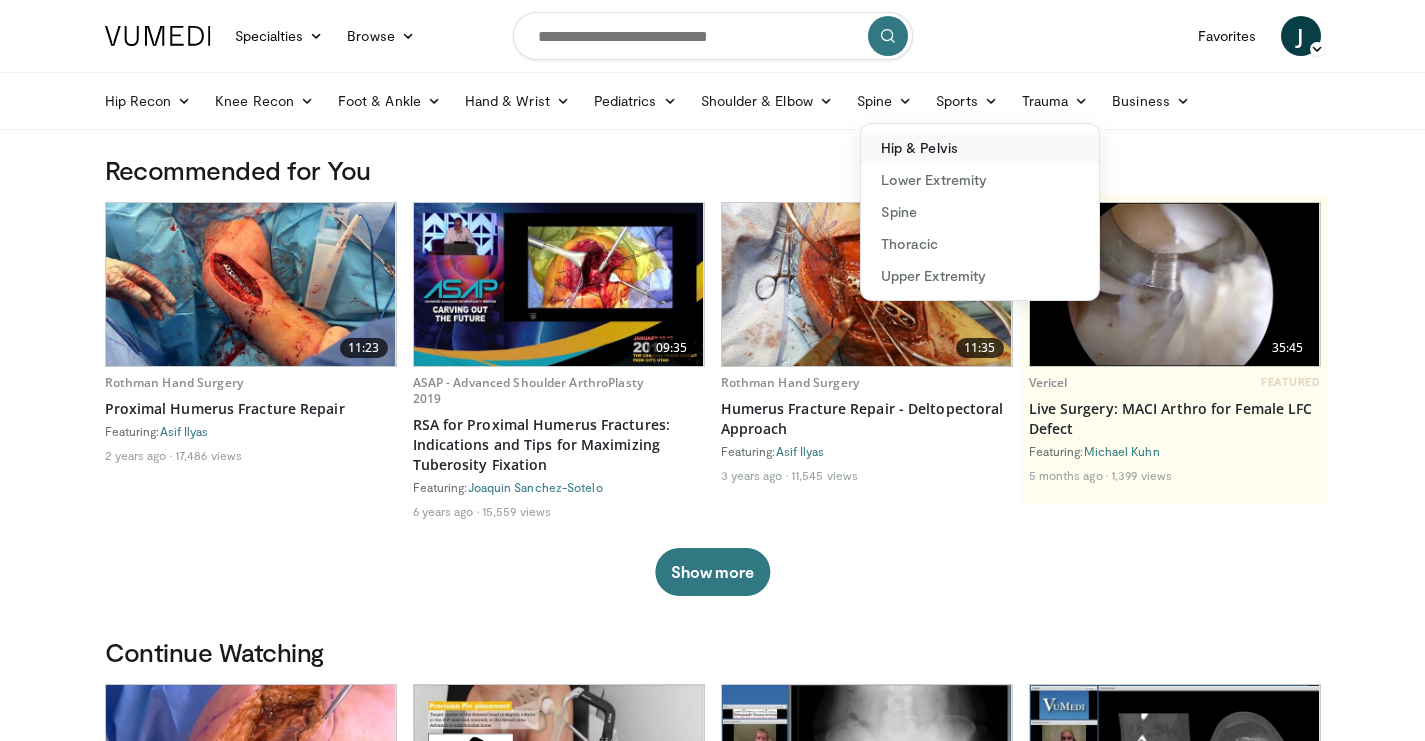 click on "Hip & Pelvis" at bounding box center (980, 148) 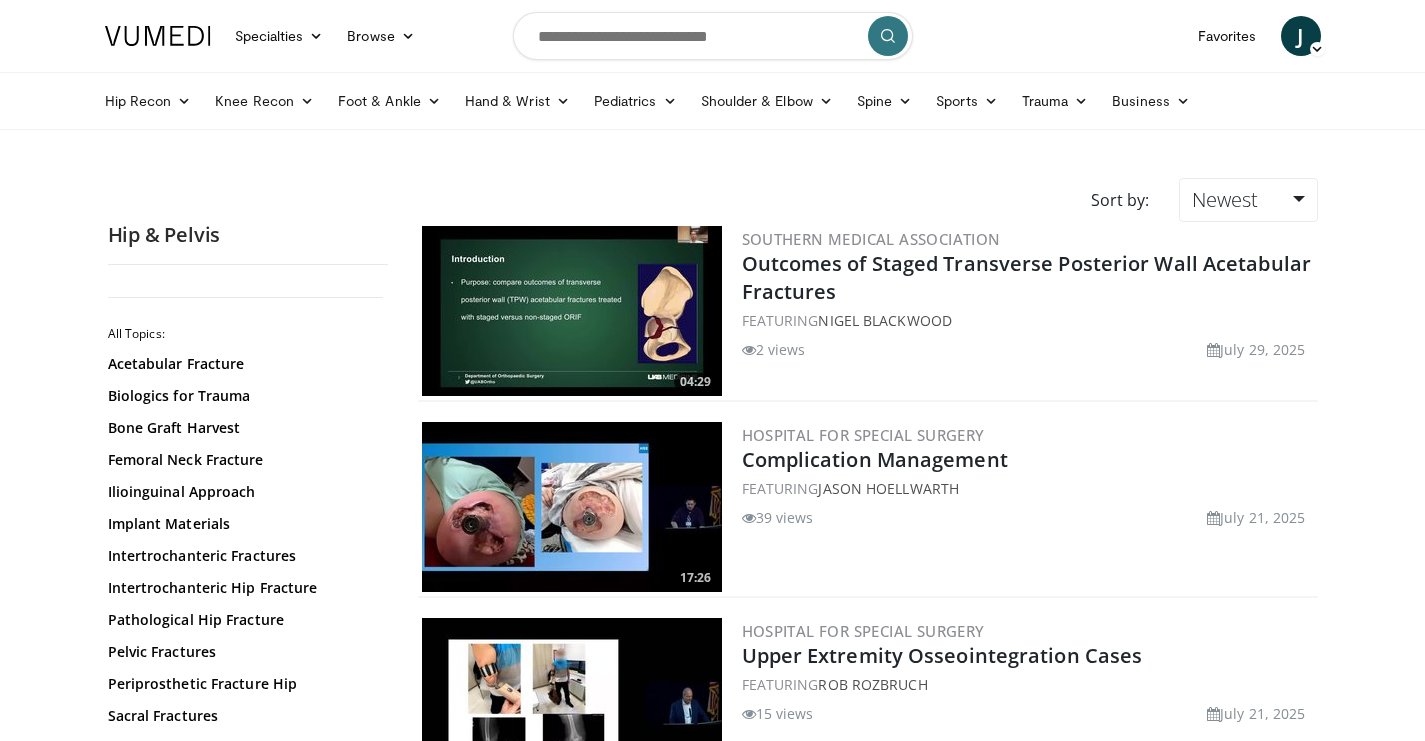 scroll, scrollTop: 0, scrollLeft: 0, axis: both 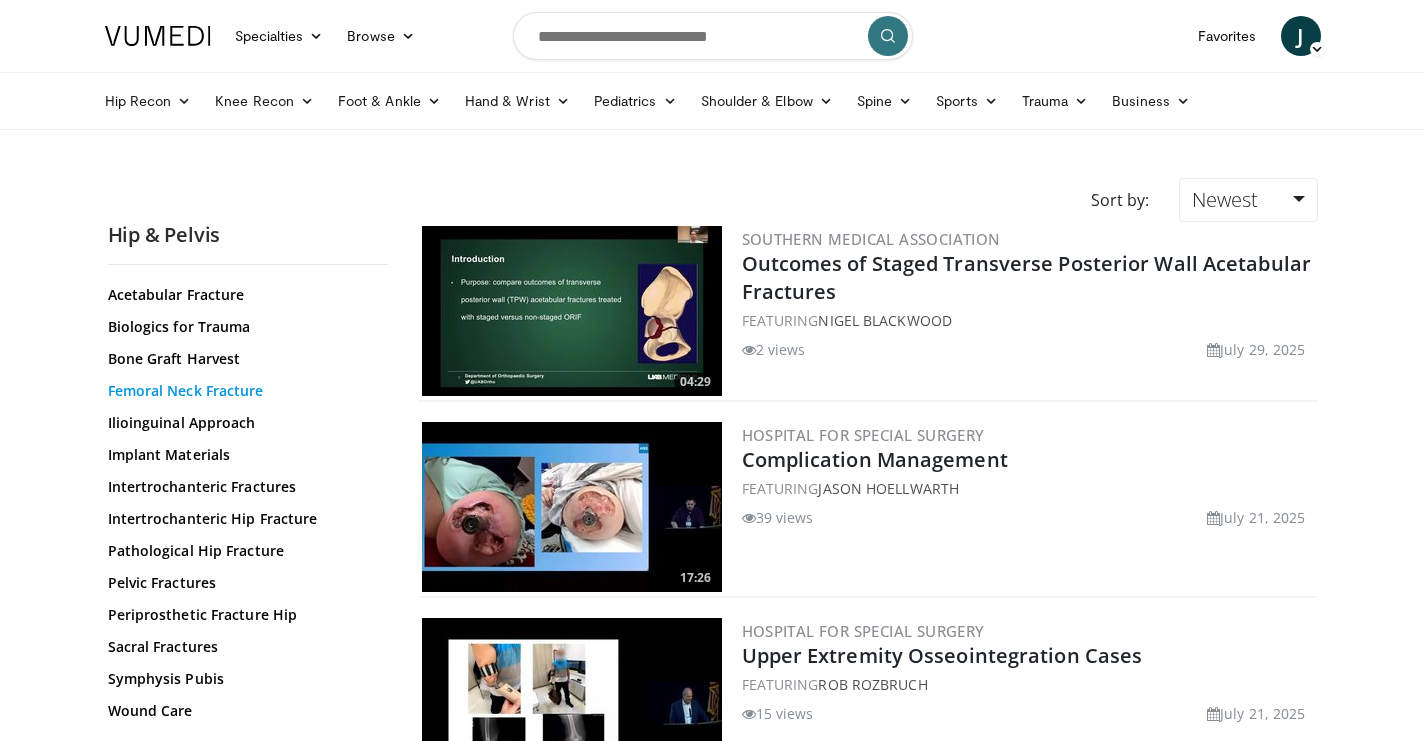 click on "Femoral Neck Fracture" at bounding box center (243, 391) 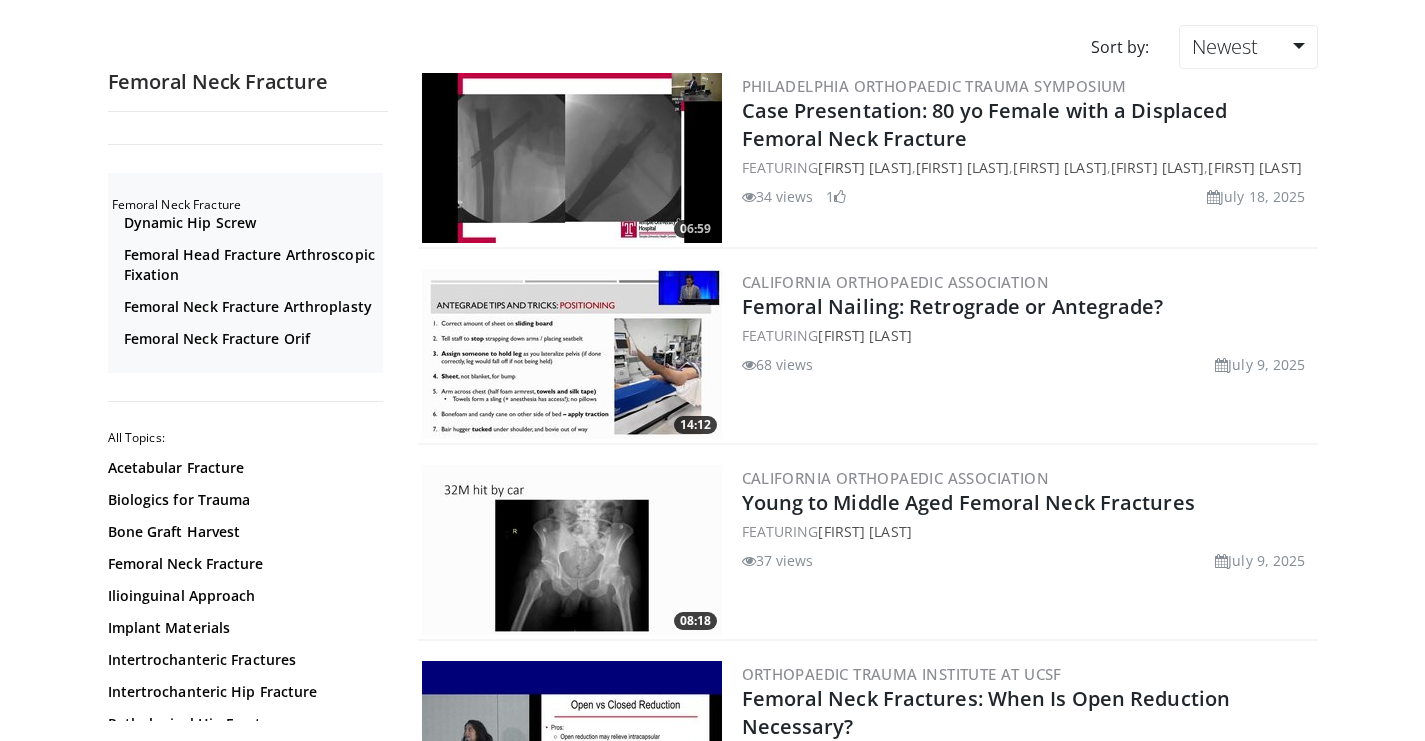 scroll, scrollTop: 157, scrollLeft: 0, axis: vertical 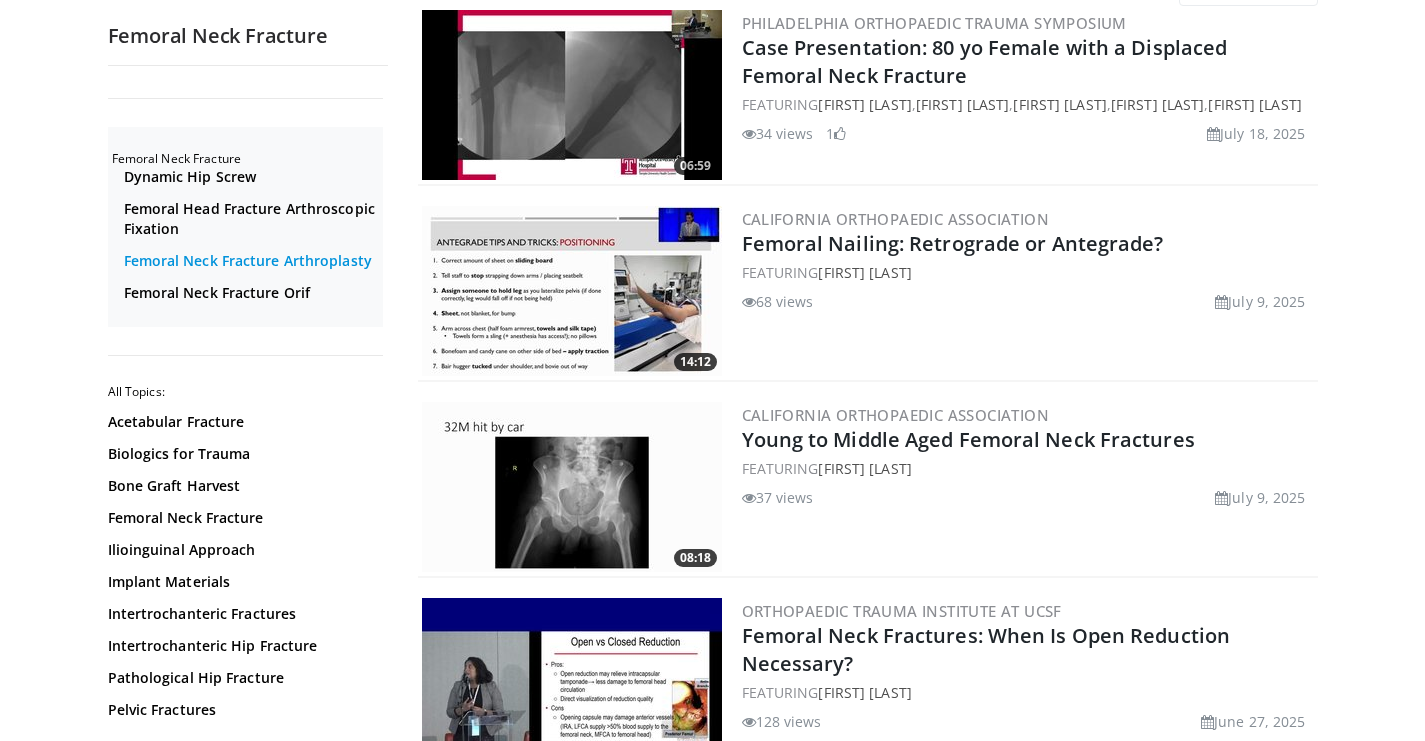 click on "Femoral Neck Fracture Arthroplasty" at bounding box center [251, 261] 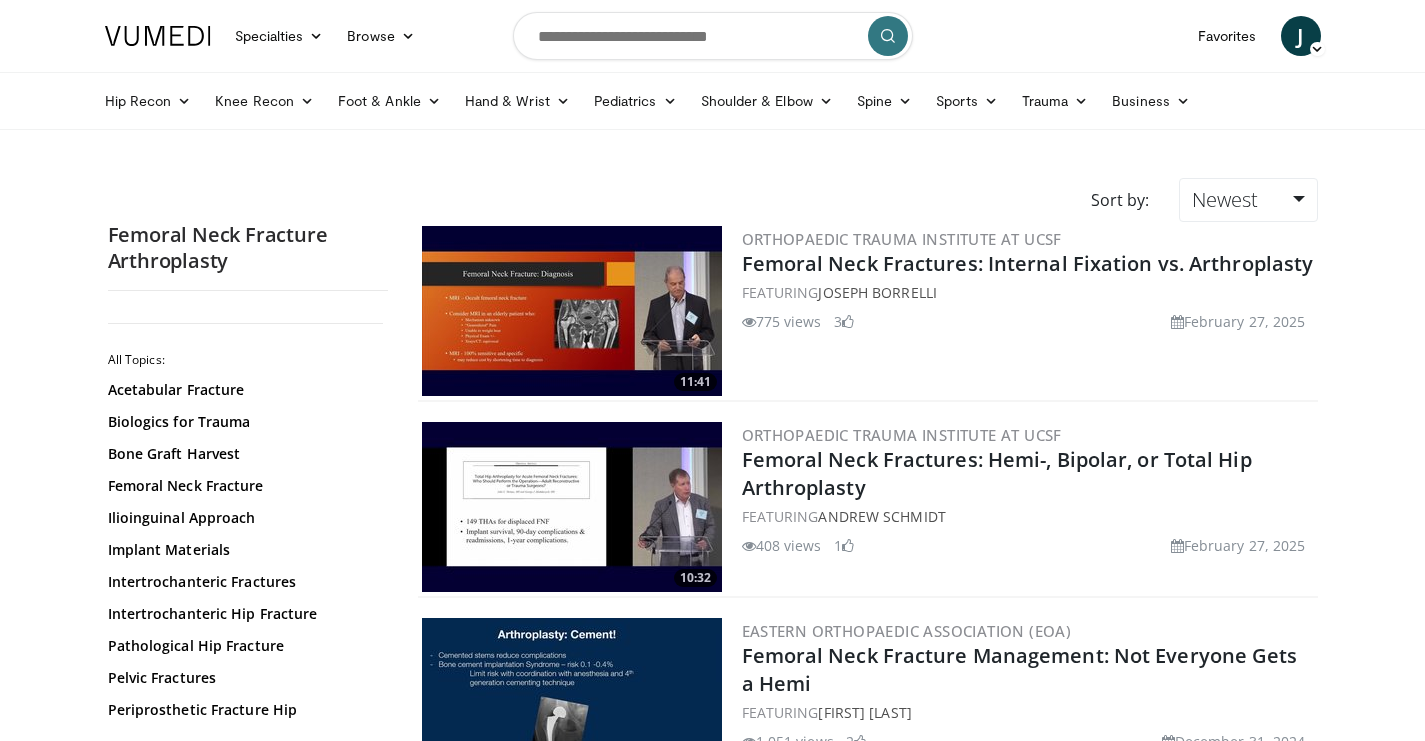 scroll, scrollTop: 0, scrollLeft: 0, axis: both 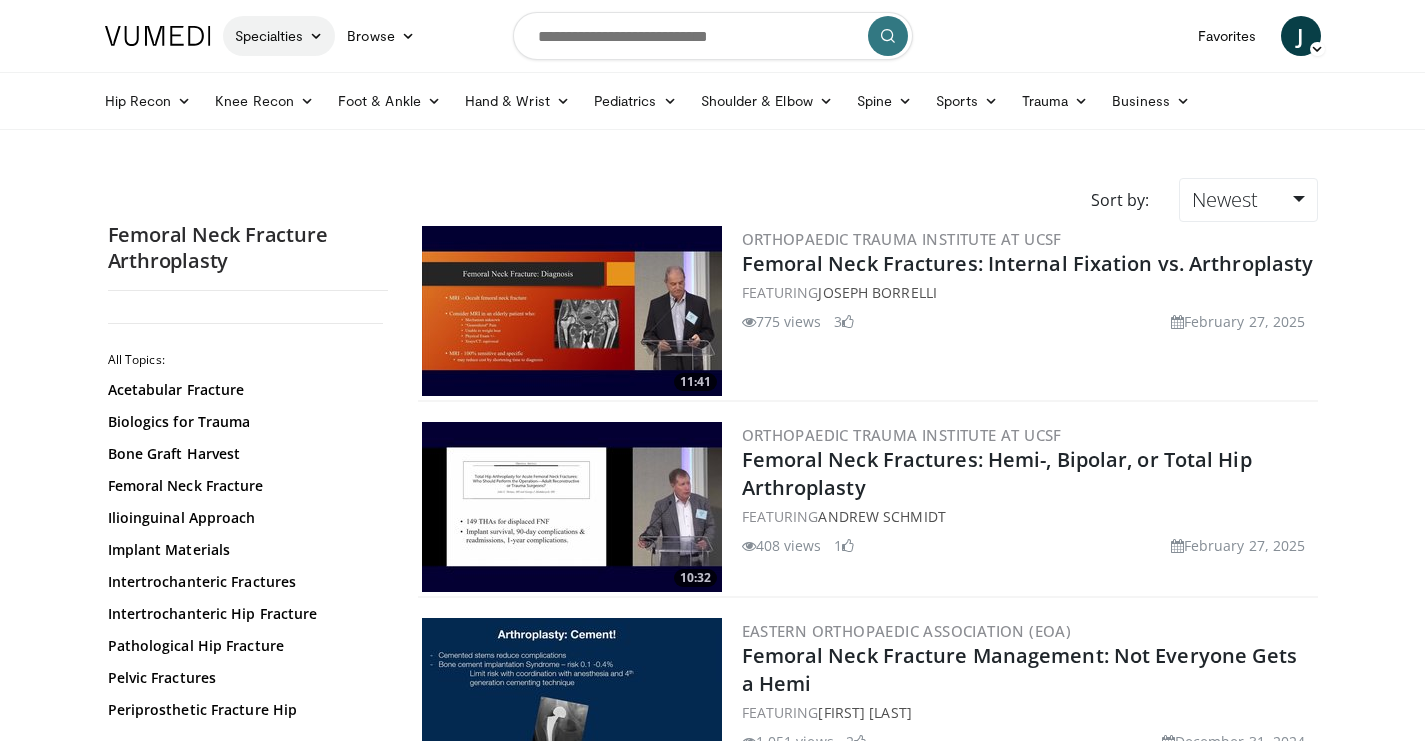 click on "Specialties" at bounding box center [279, 36] 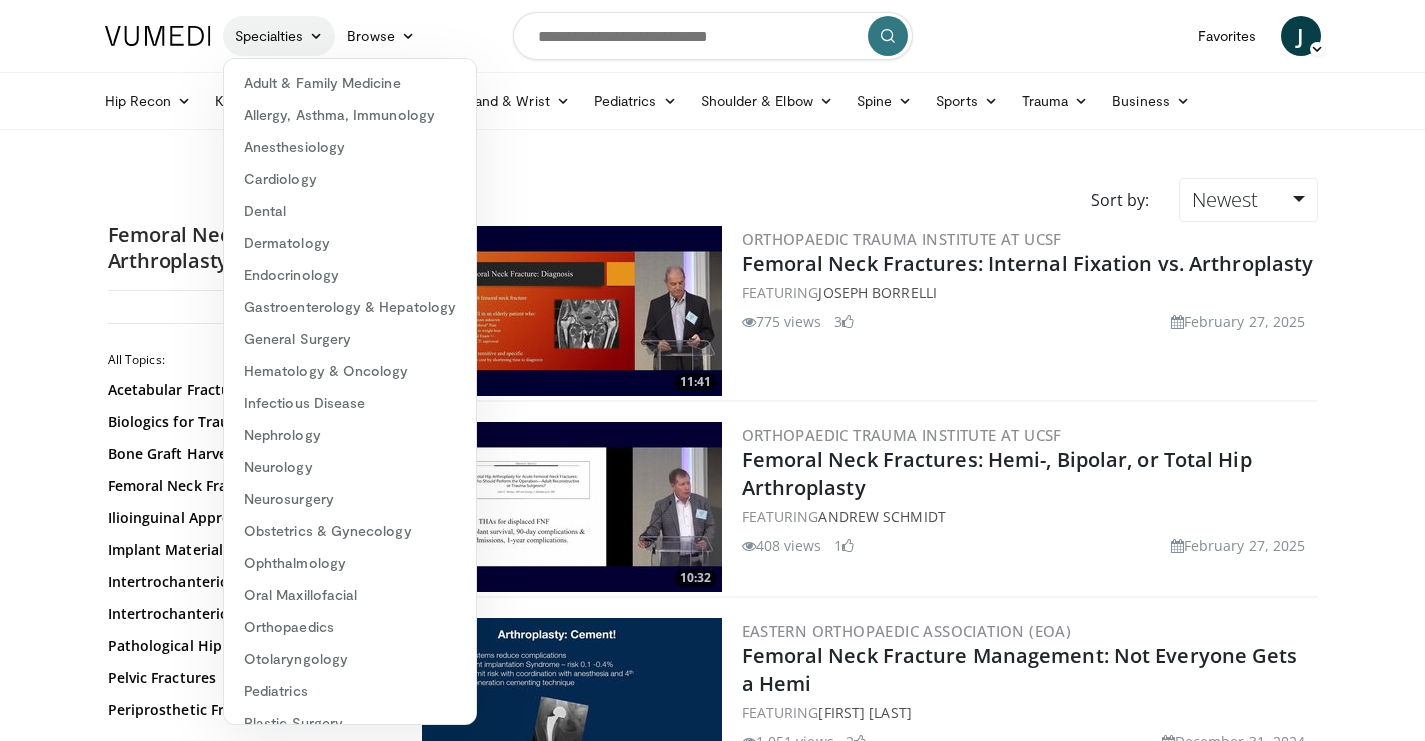 click on "Specialties" at bounding box center (279, 36) 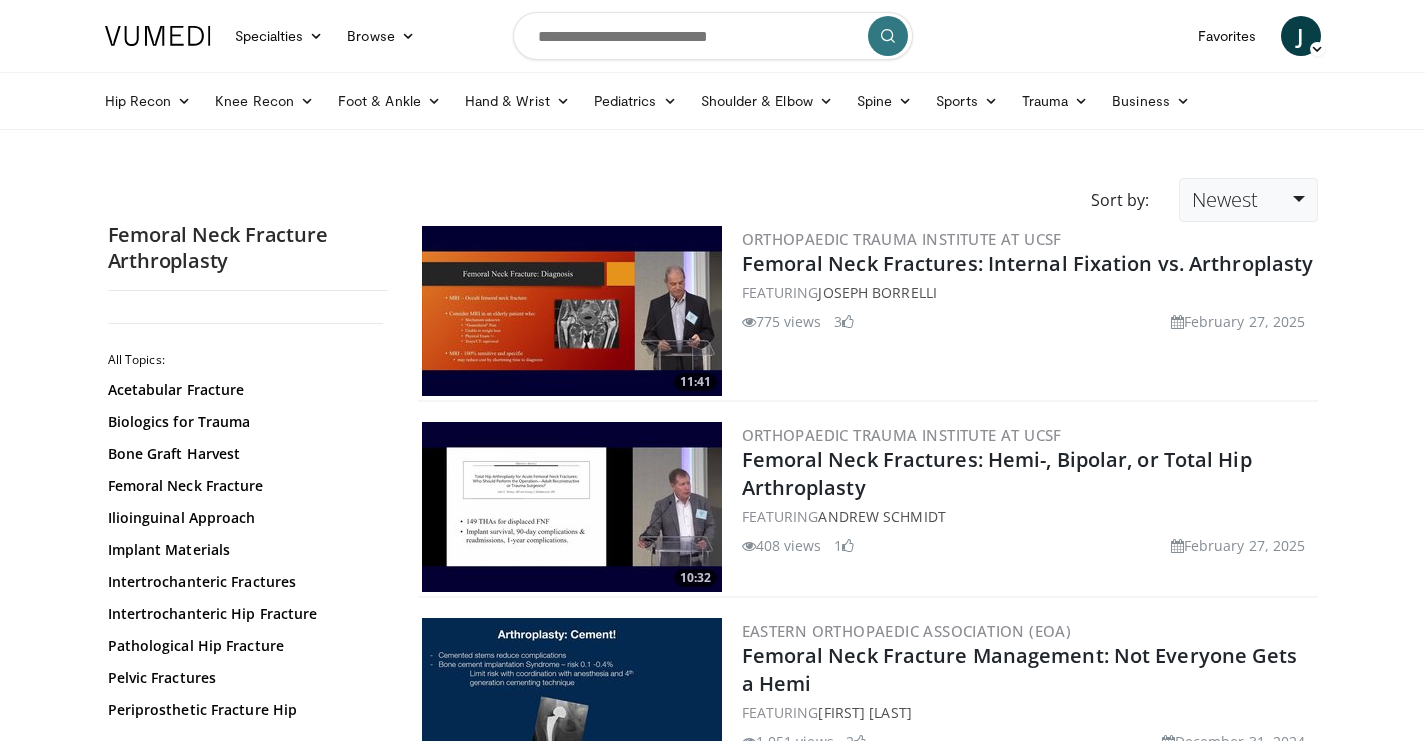 scroll, scrollTop: 0, scrollLeft: 0, axis: both 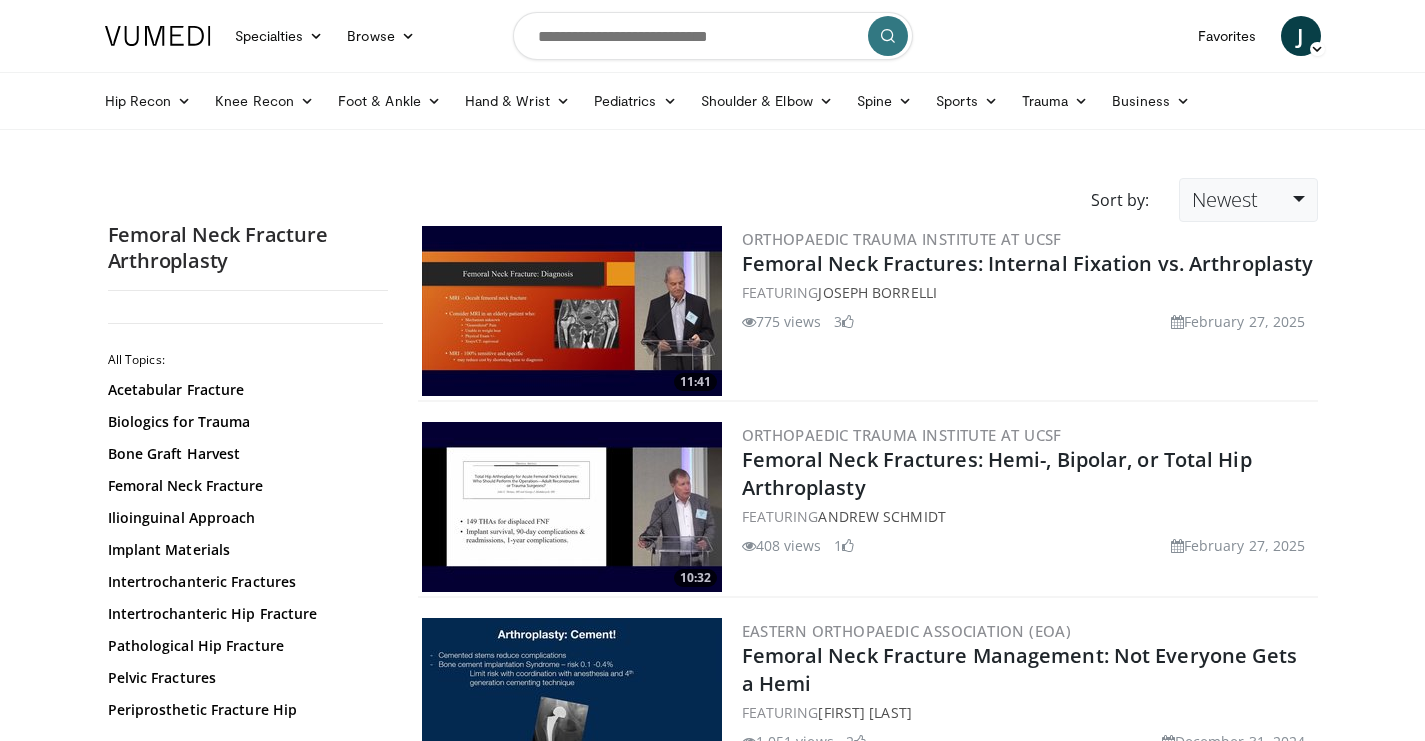 click on "Newest" at bounding box center [1248, 200] 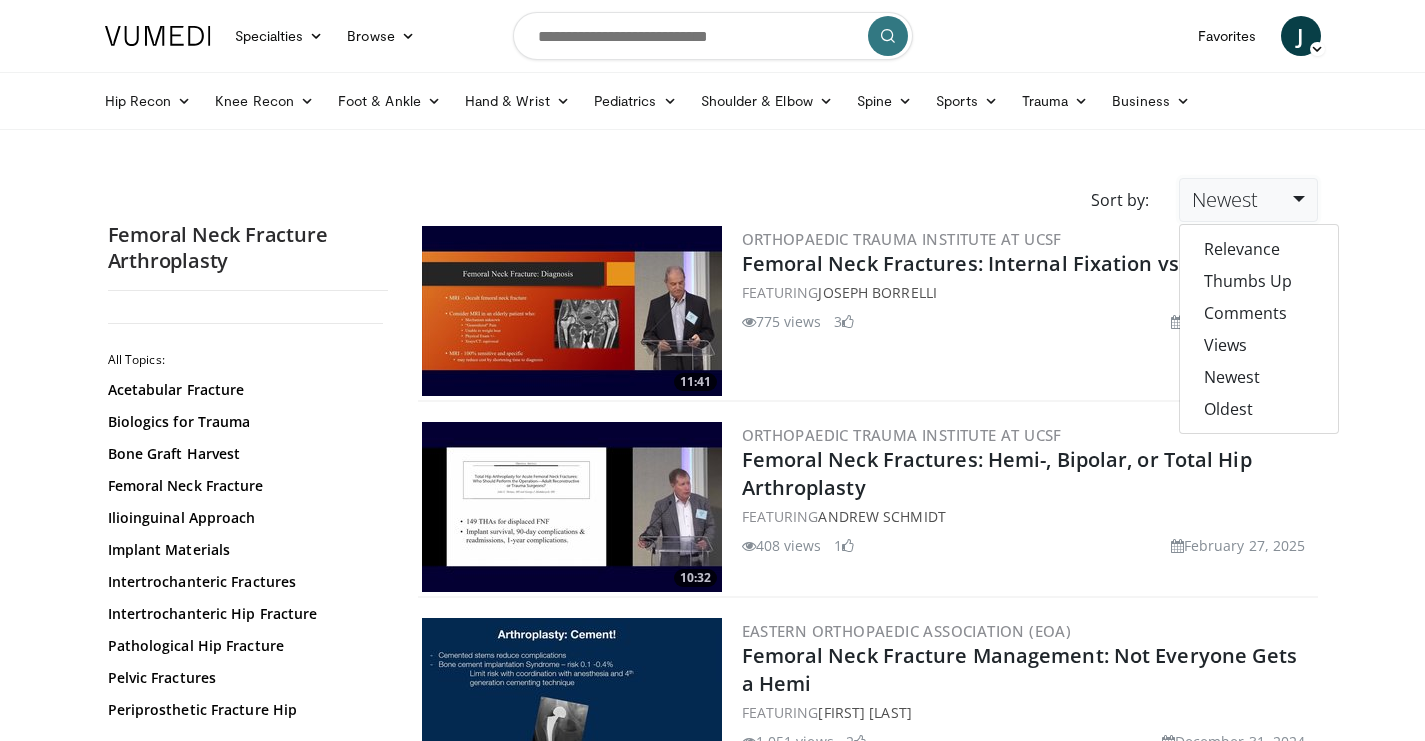 click on "Newest
Relevance
Thumbs Up
Comments
Views
Newest
Oldest" at bounding box center [1248, 200] 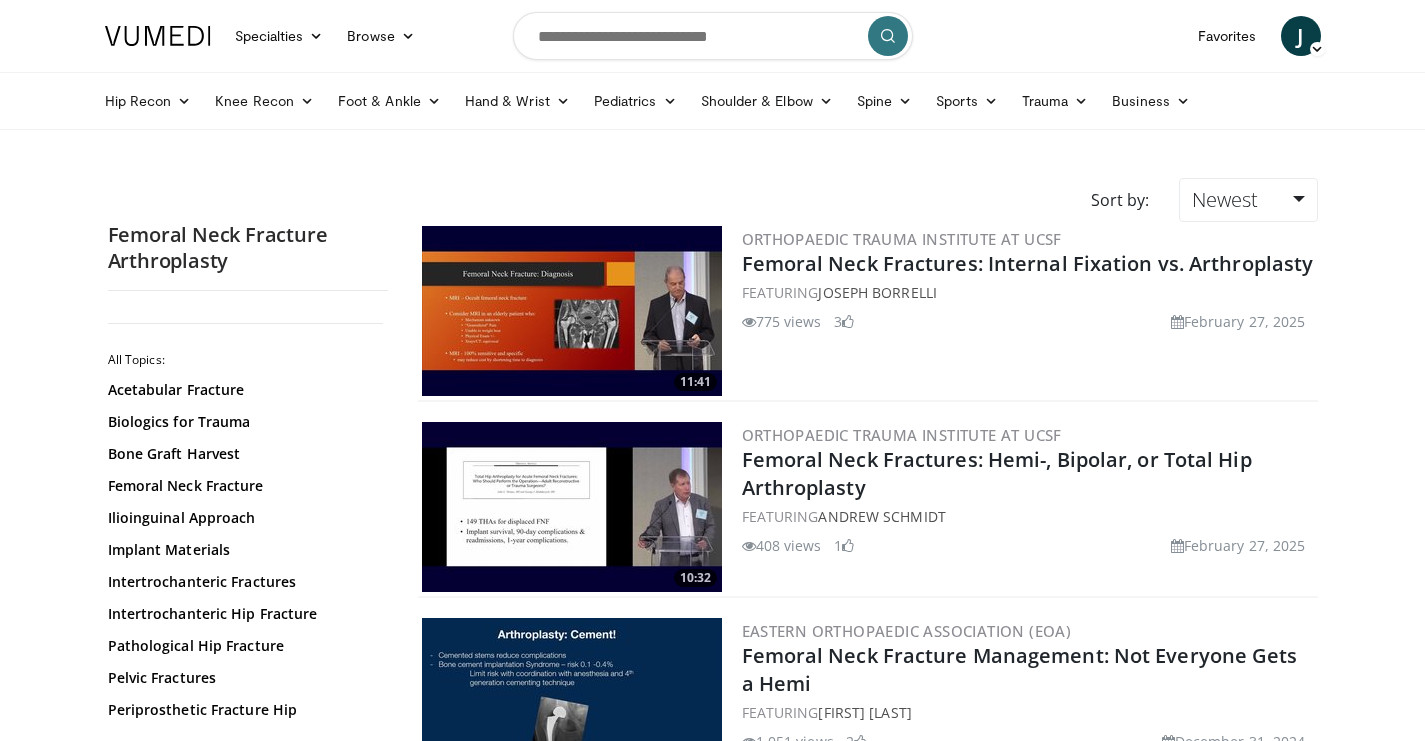 scroll, scrollTop: 0, scrollLeft: 0, axis: both 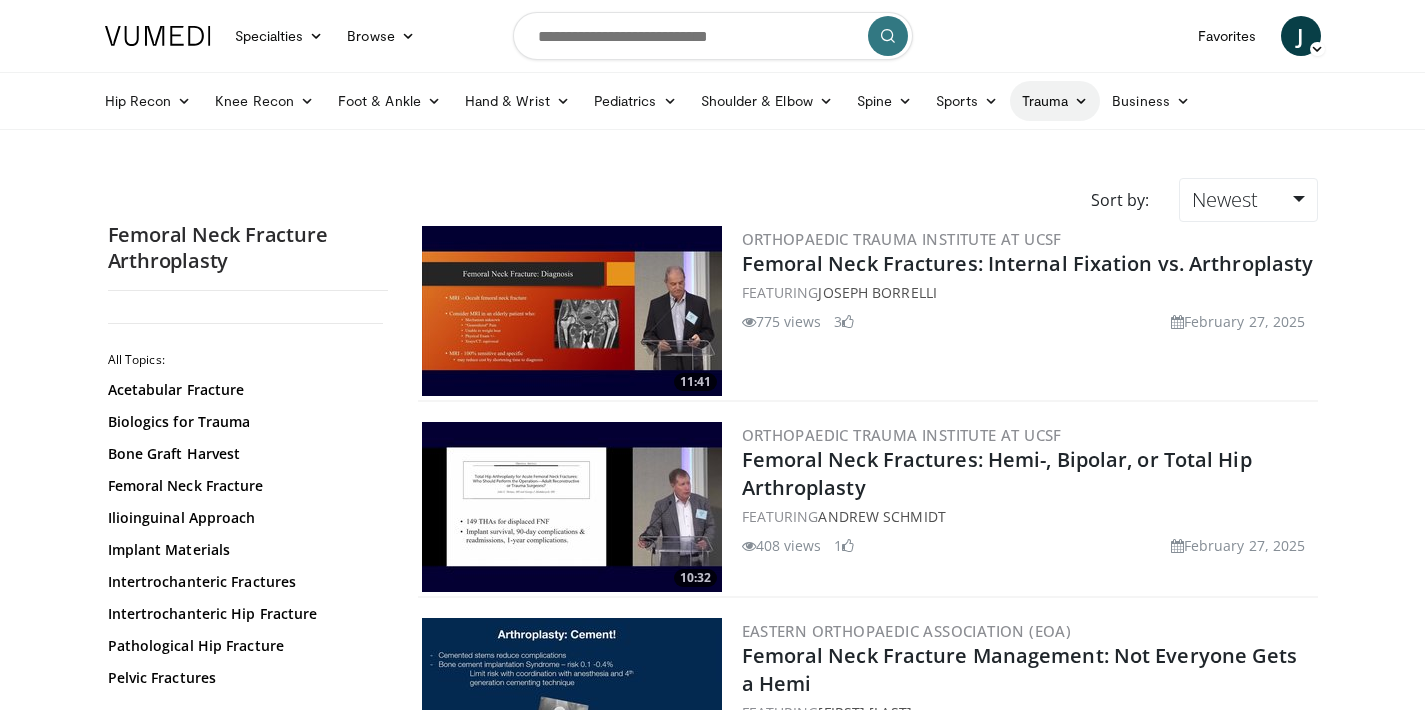 click on "Trauma" at bounding box center [1055, 101] 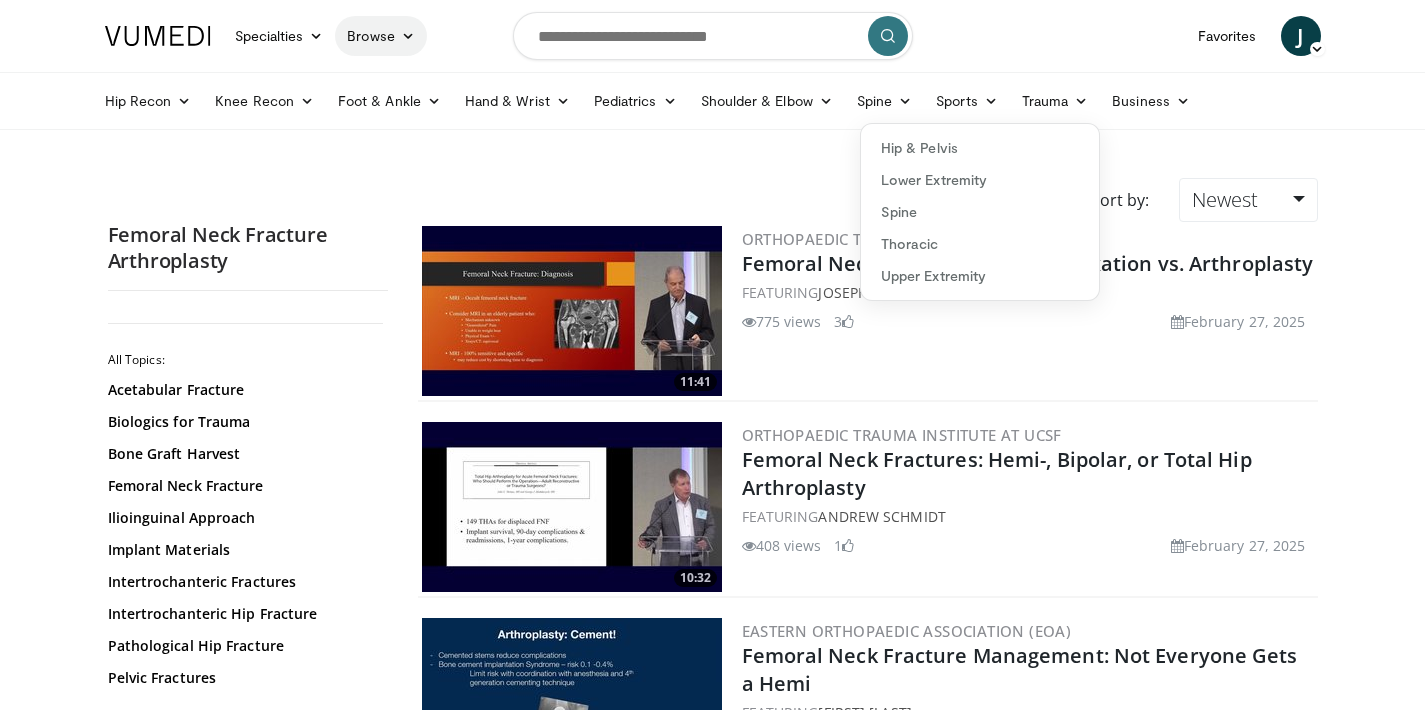 click on "Browse" at bounding box center (381, 36) 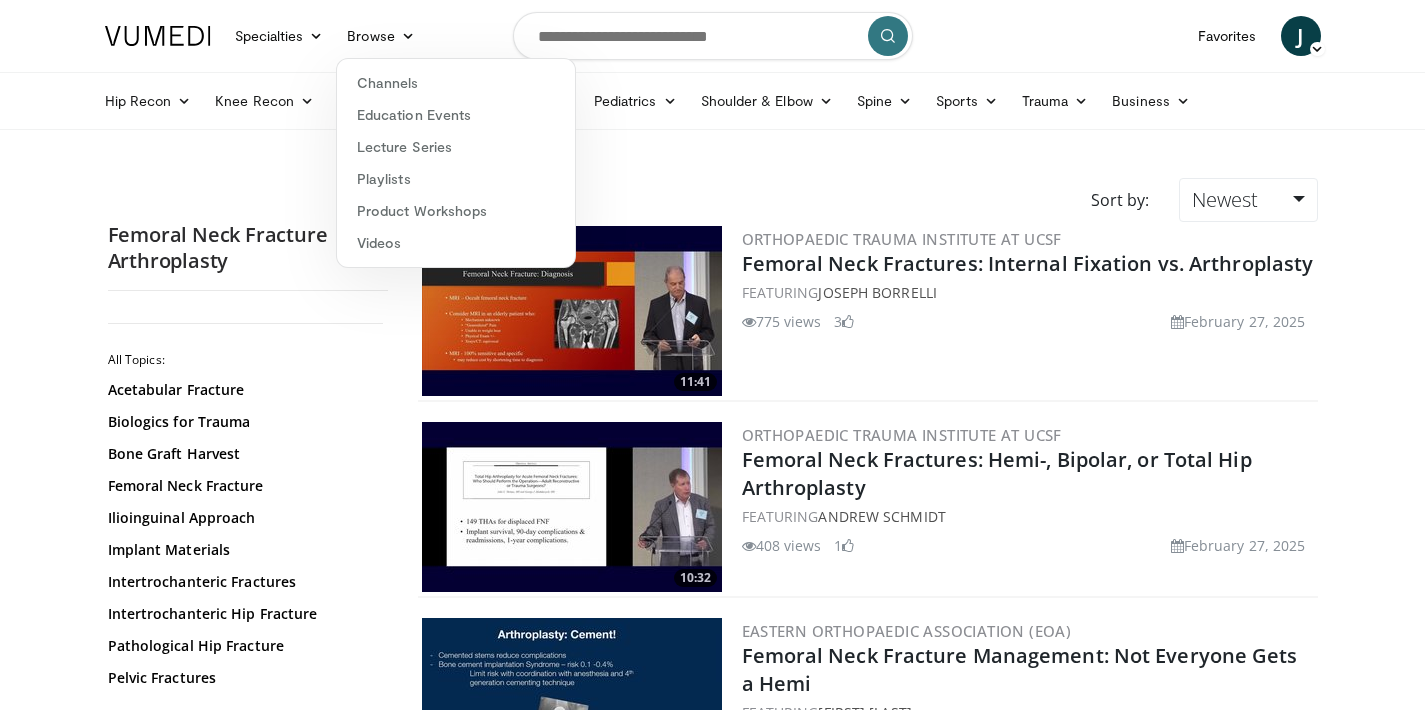 click on "Specialties
Adult & Family Medicine
Allergy, Asthma, Immunology
Anesthesiology
Cardiology
Dental
Dermatology
Endocrinology
Gastroenterology & Hepatology
General Surgery
Hematology & Oncology
Infectious Disease
Nephrology
Neurology
Neurosurgery
Obstetrics & Gynecology
Ophthalmology
Oral Maxillofacial
Orthopaedics
Otolaryngology
Pediatrics
Plastic Surgery
Podiatry
Psychiatry
Pulmonology
Radiation Oncology
Radiology
Rheumatology
Urology
Browse
Videos" at bounding box center [260, 36] 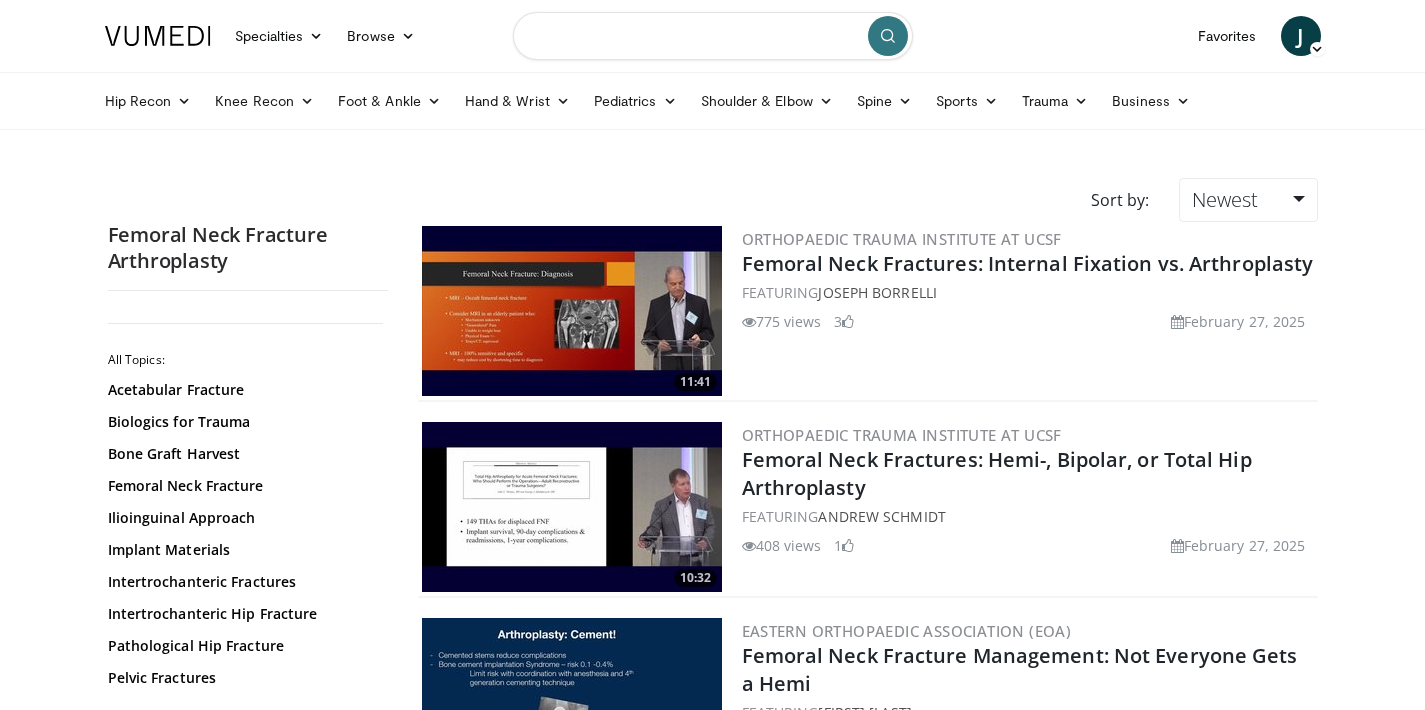 click at bounding box center [713, 36] 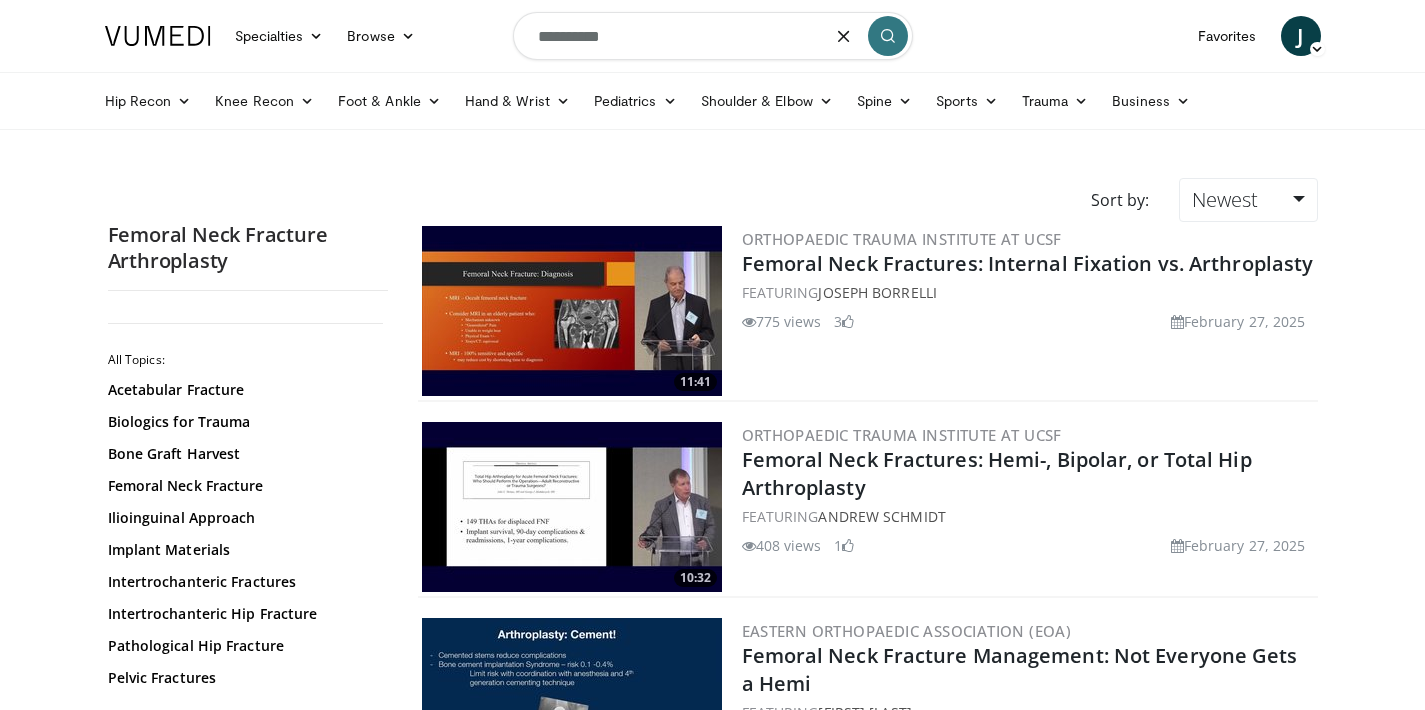 drag, startPoint x: 687, startPoint y: 37, endPoint x: 476, endPoint y: 34, distance: 211.02133 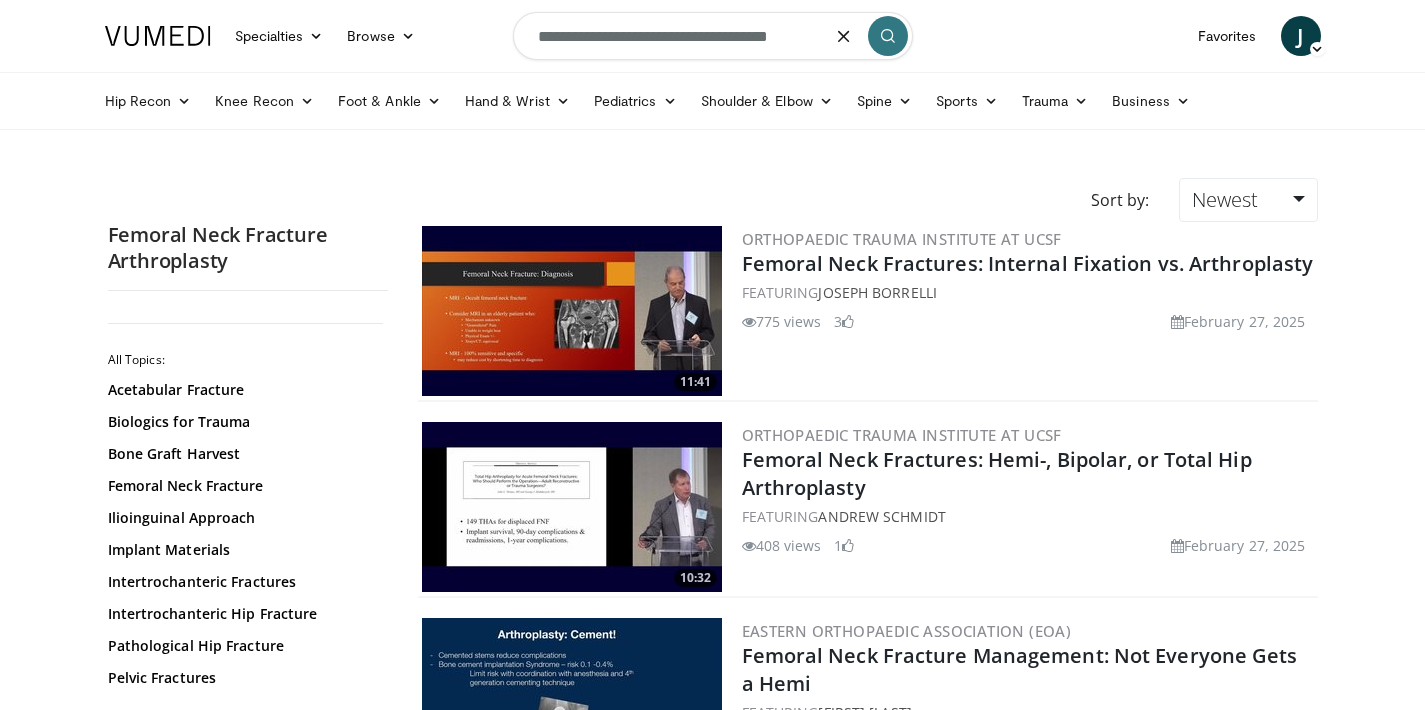 type on "**********" 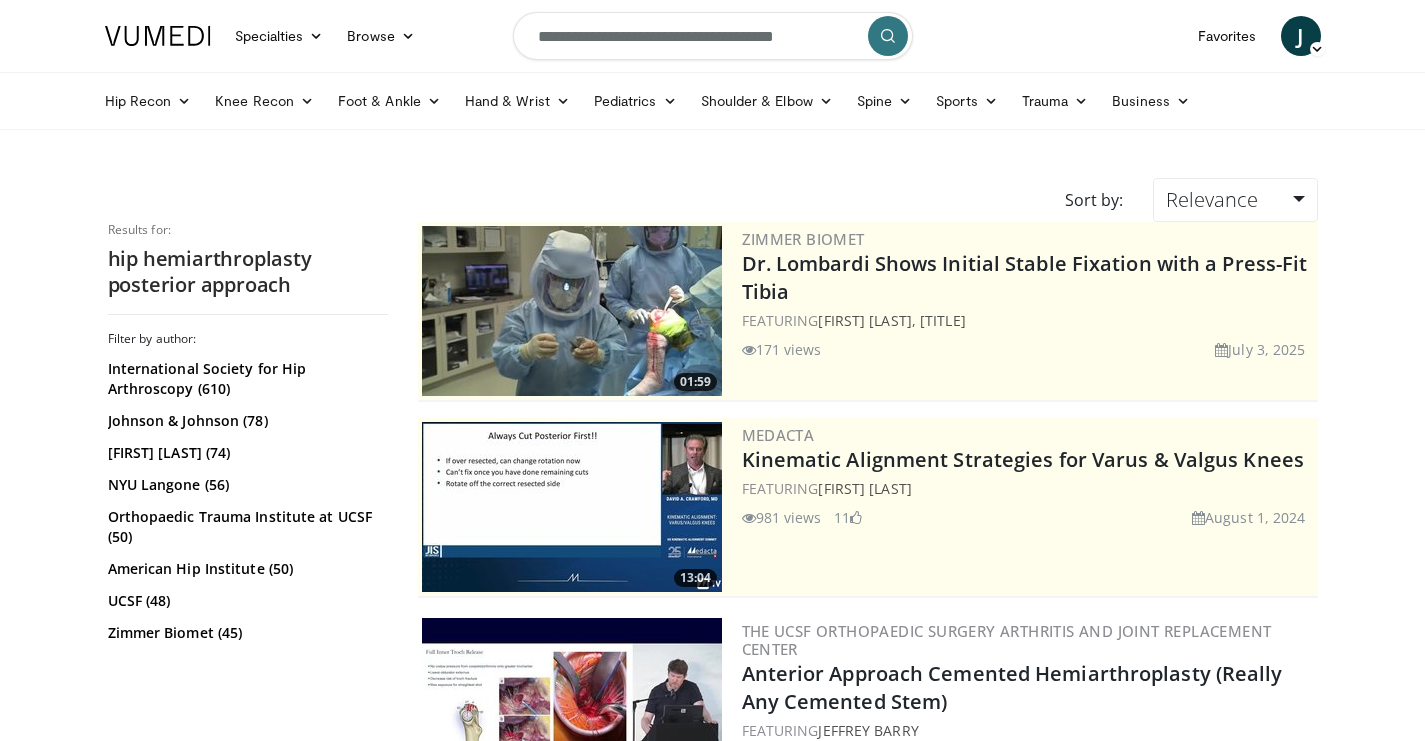 scroll, scrollTop: 0, scrollLeft: 0, axis: both 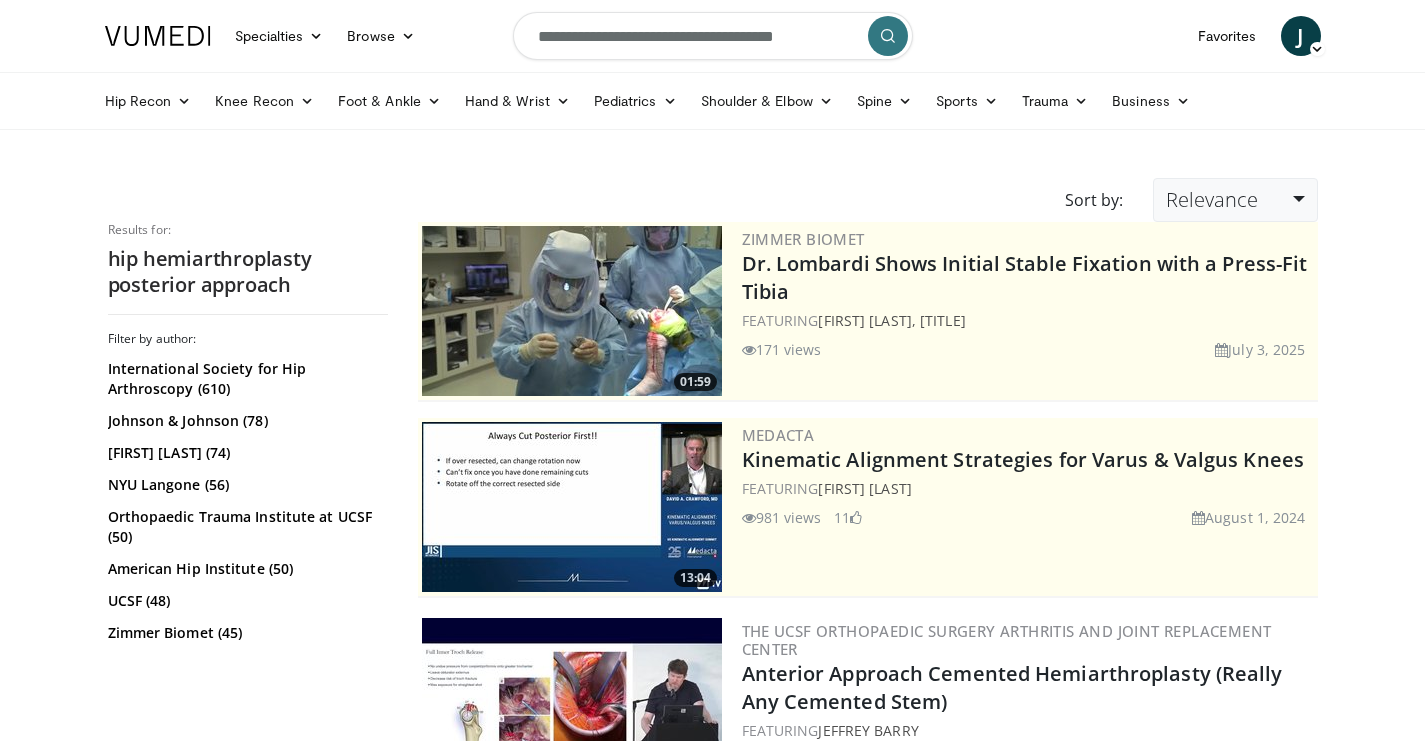 click on "Relevance" at bounding box center (1212, 199) 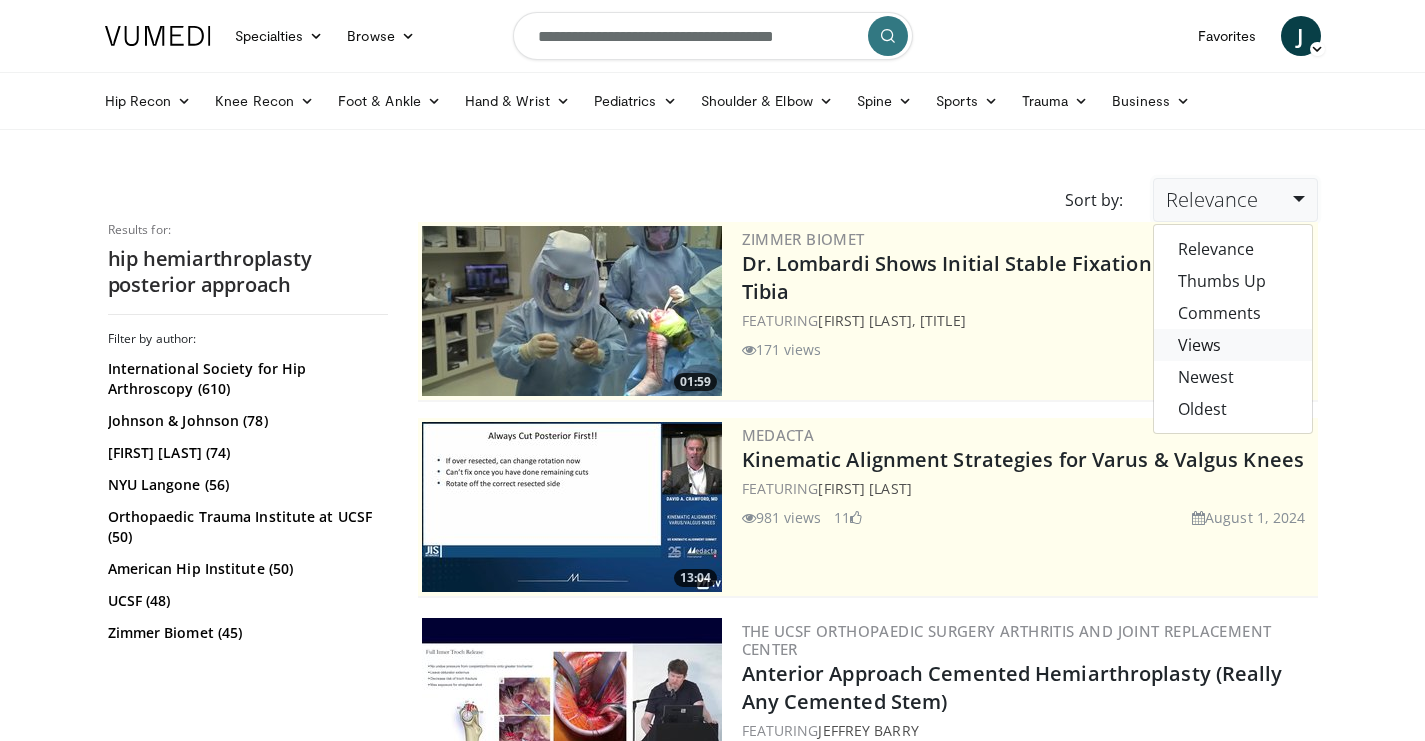 click on "Views" at bounding box center [1233, 345] 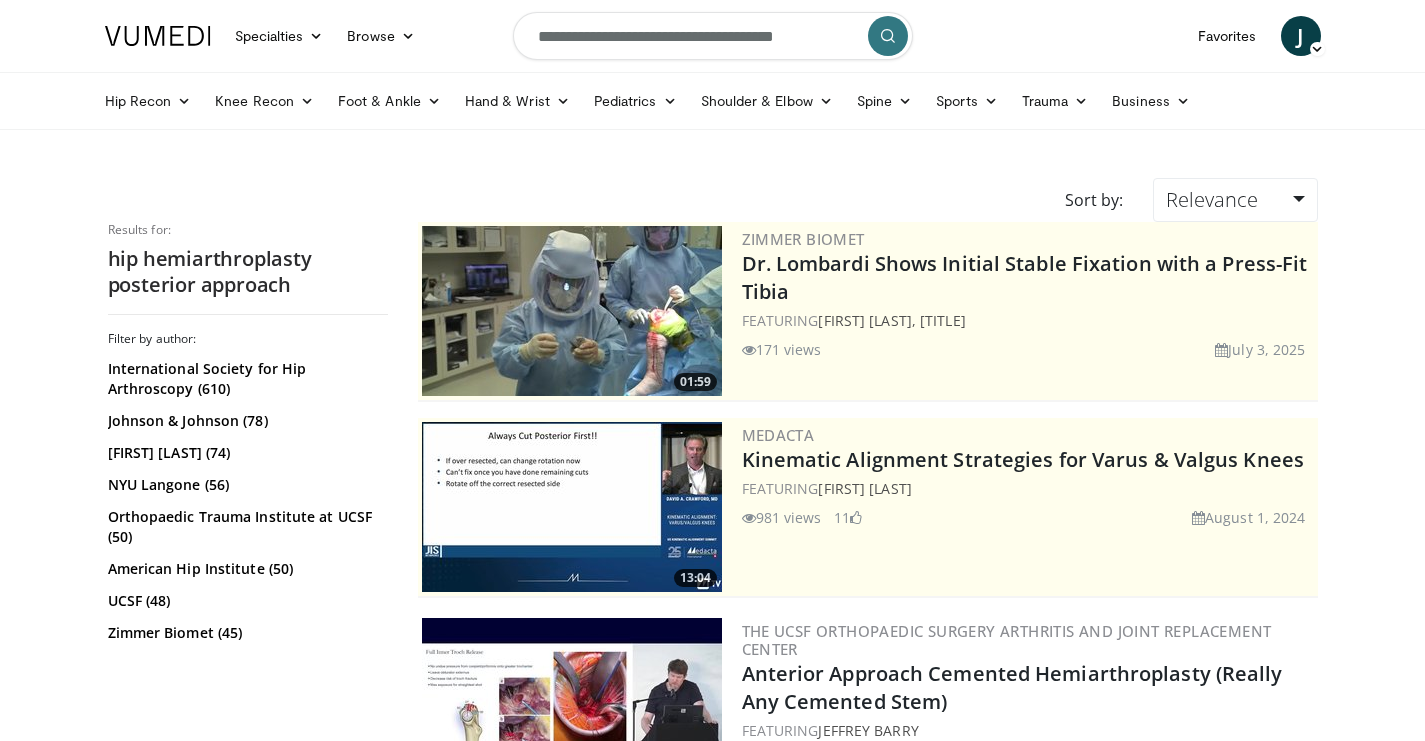 scroll, scrollTop: 0, scrollLeft: 0, axis: both 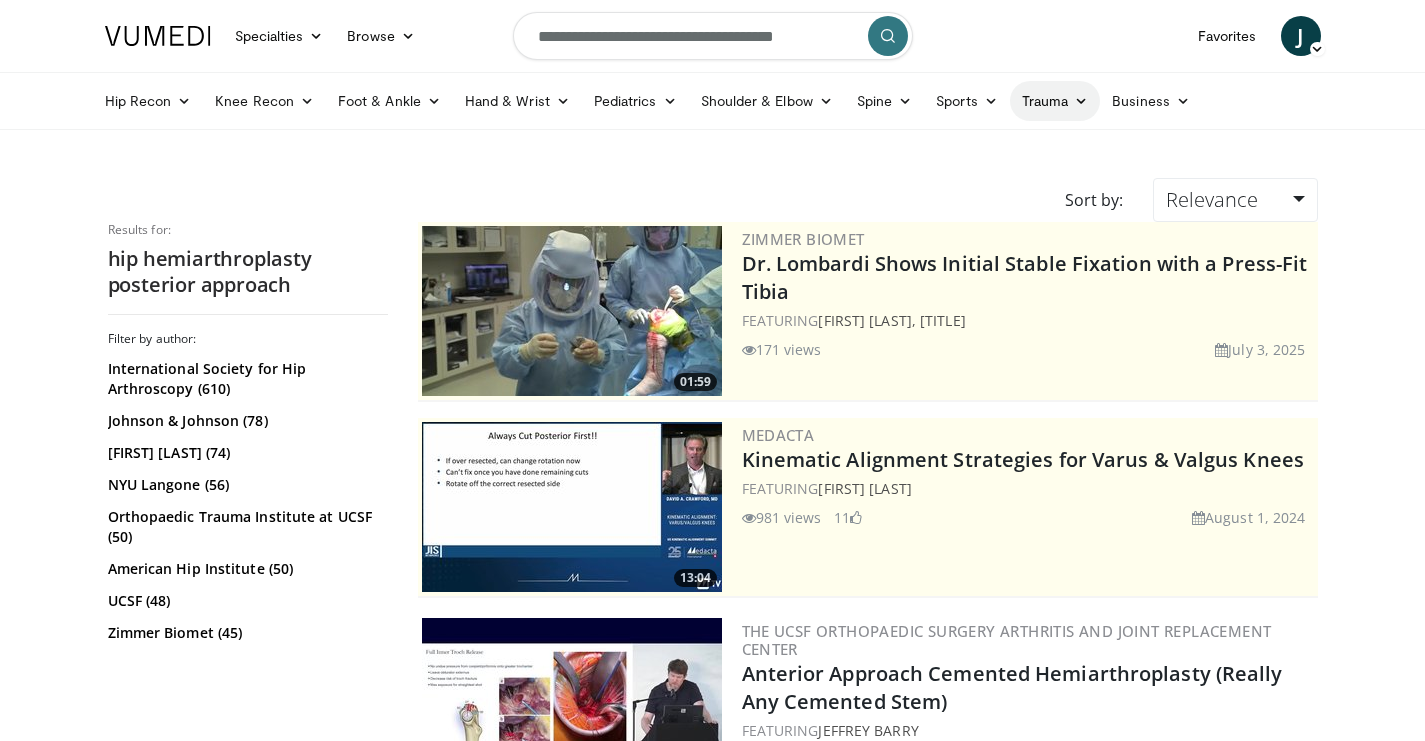 click on "Trauma" at bounding box center [1055, 101] 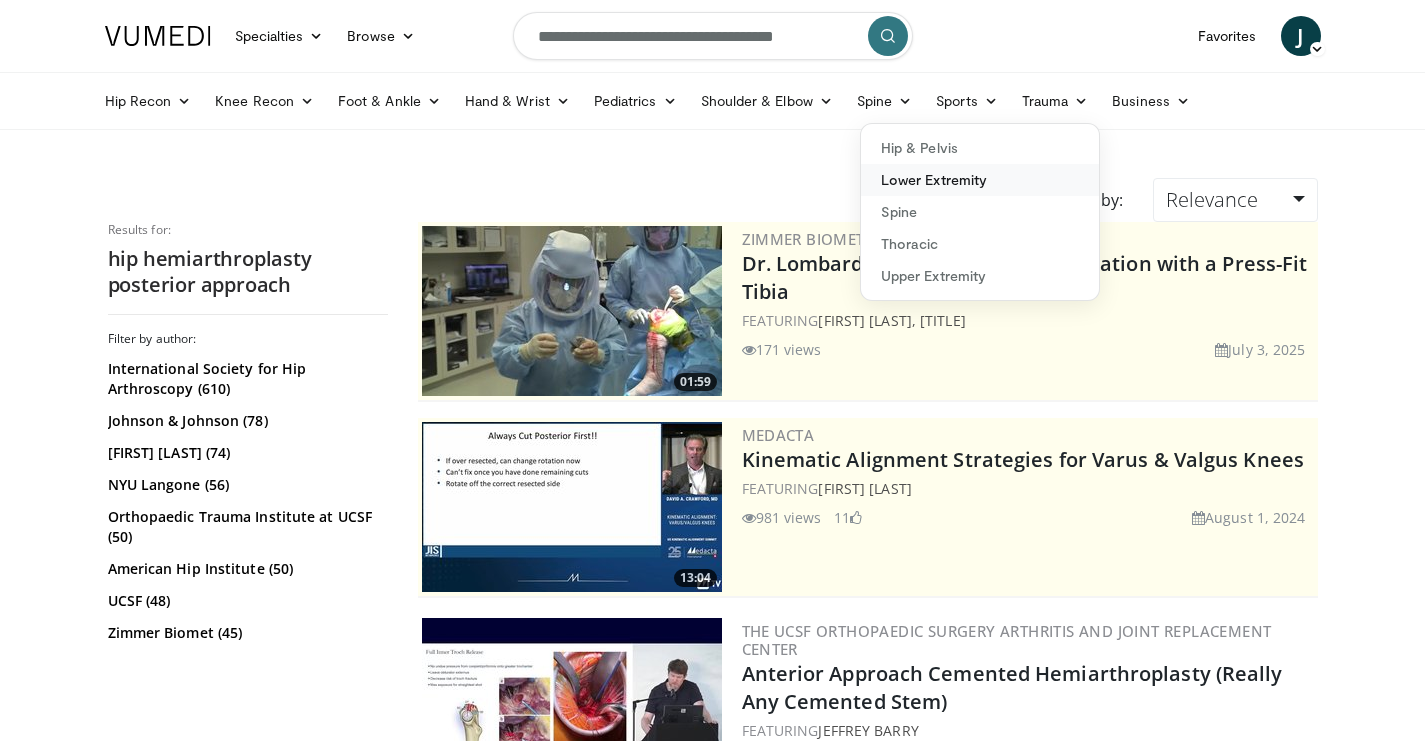 click on "Lower Extremity" at bounding box center [980, 180] 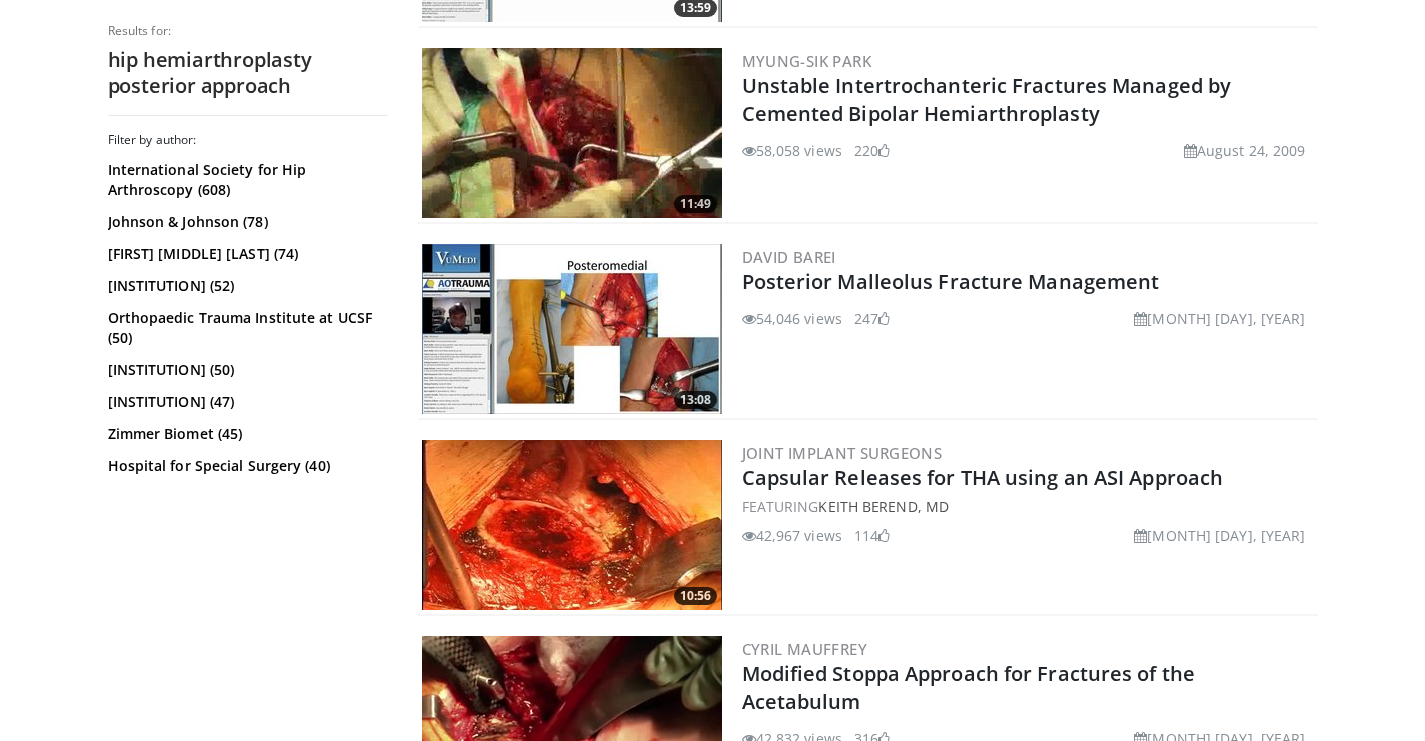 scroll, scrollTop: 1597, scrollLeft: 0, axis: vertical 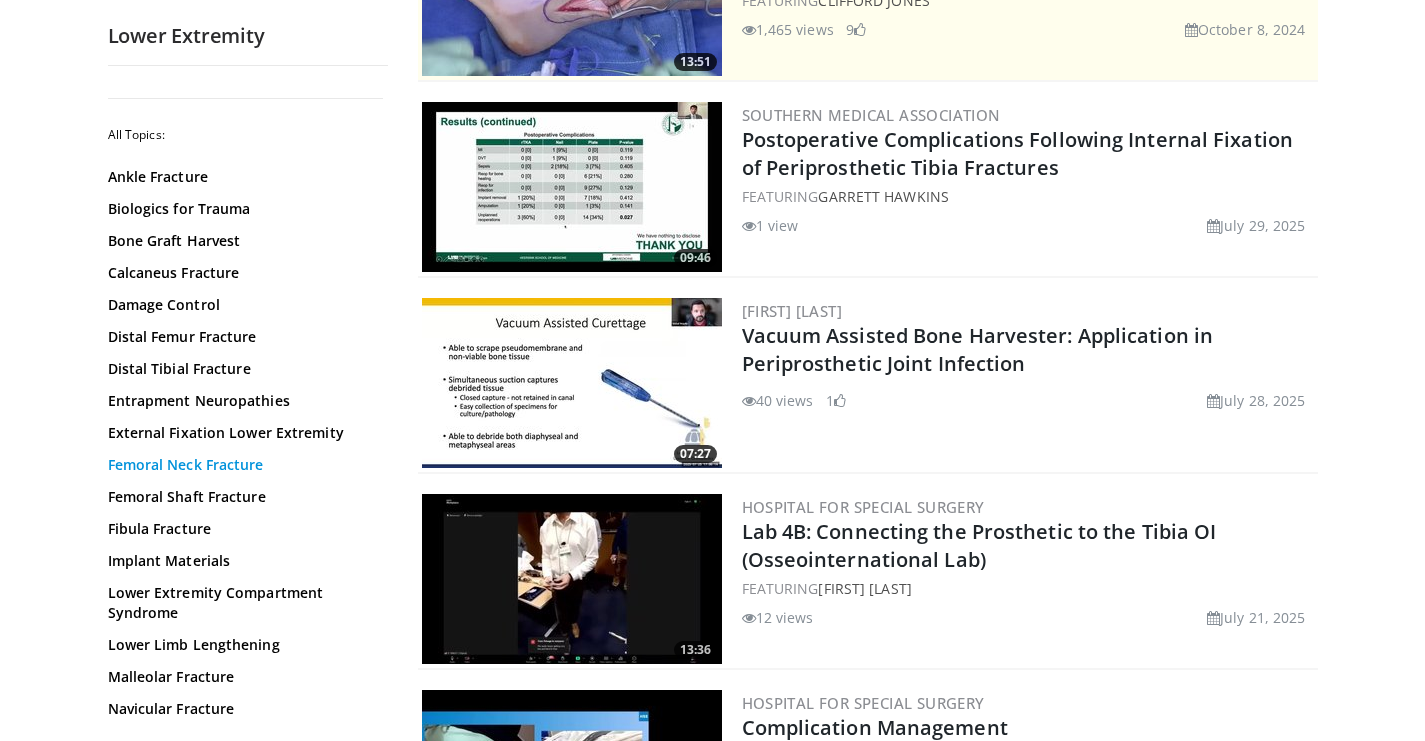 click on "Femoral Neck Fracture" at bounding box center (243, 465) 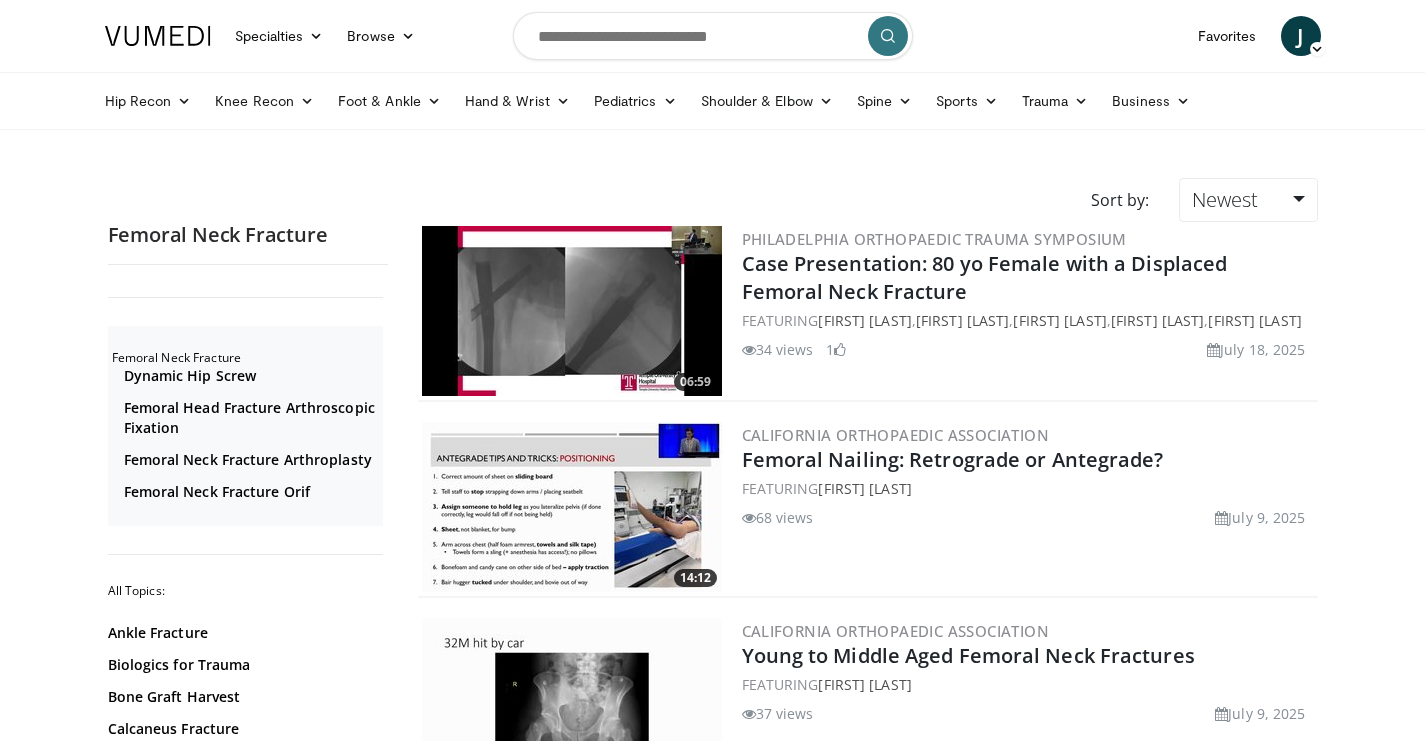scroll, scrollTop: 0, scrollLeft: 0, axis: both 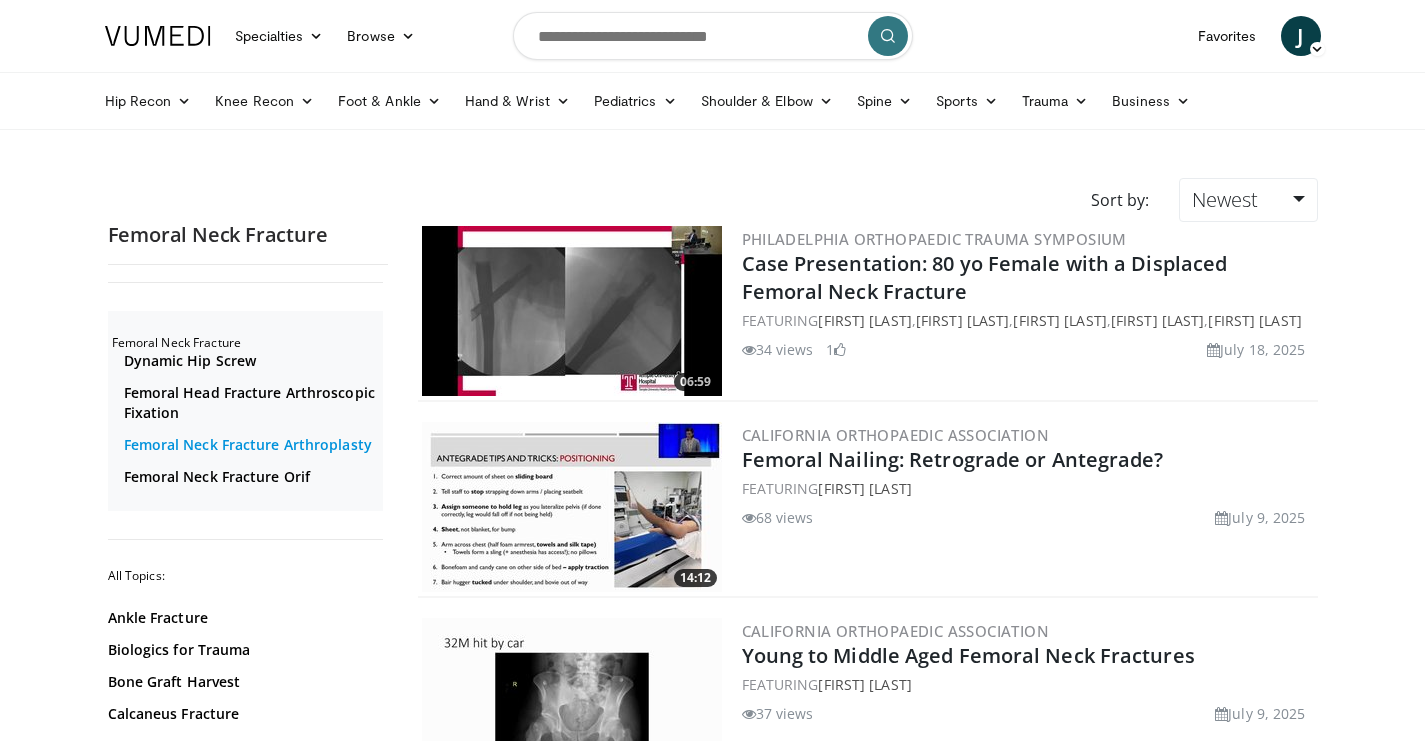 click on "Femoral Neck Fracture Arthroplasty" at bounding box center [251, 445] 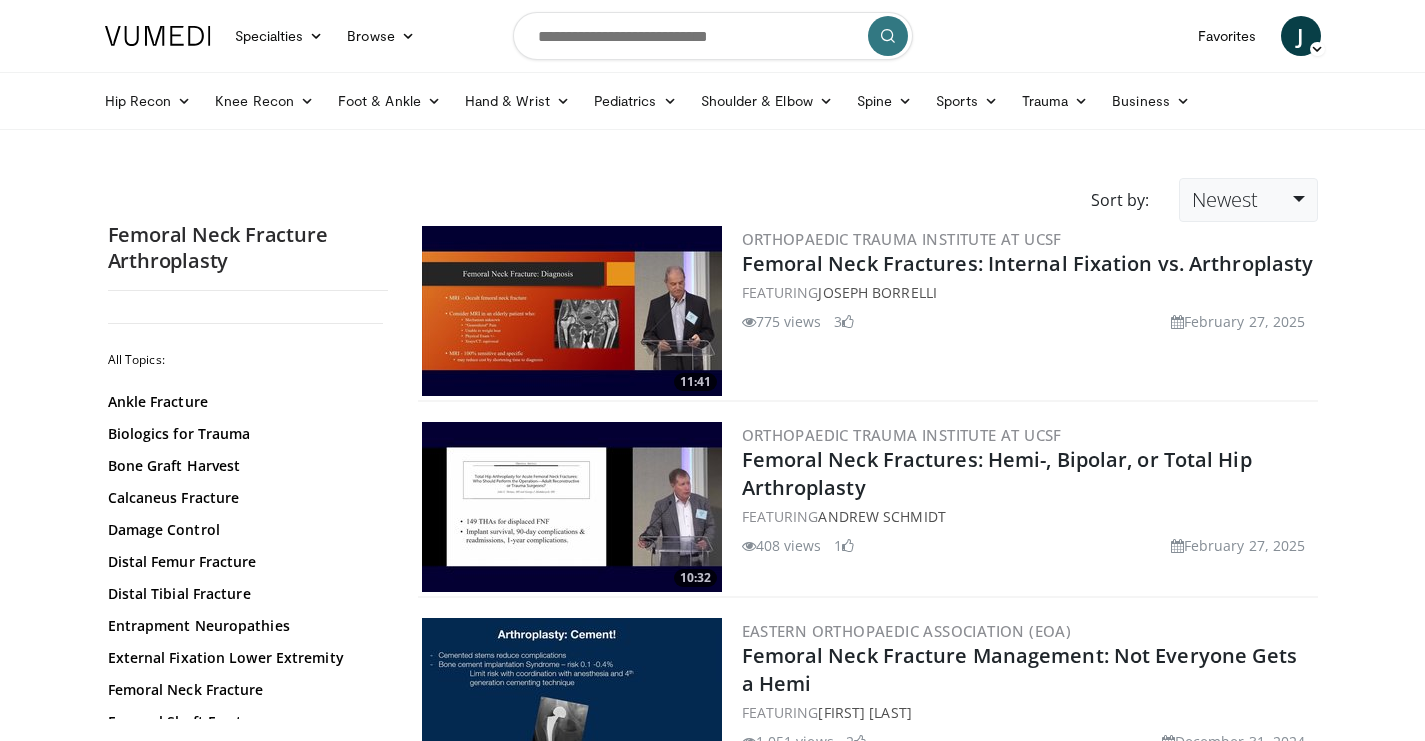 scroll, scrollTop: 0, scrollLeft: 0, axis: both 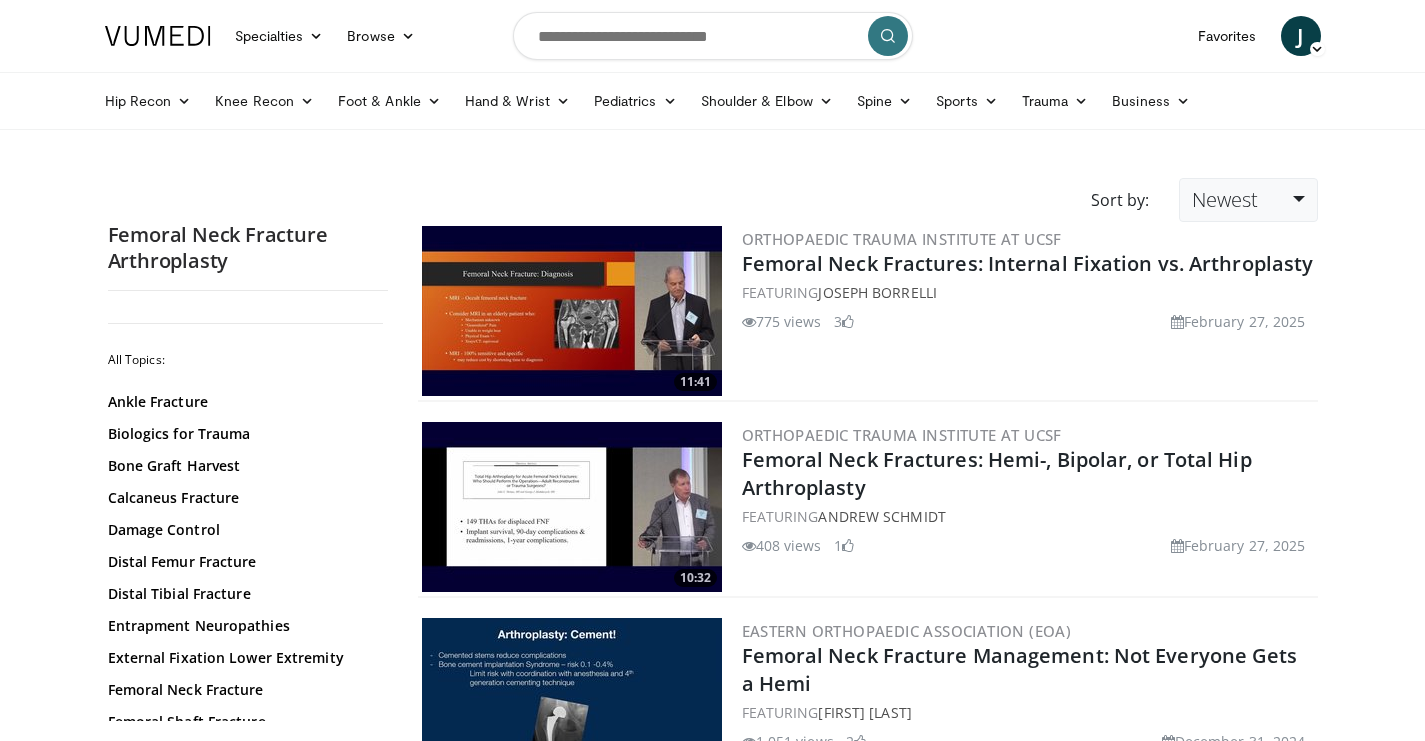 click on "Newest" at bounding box center (1225, 199) 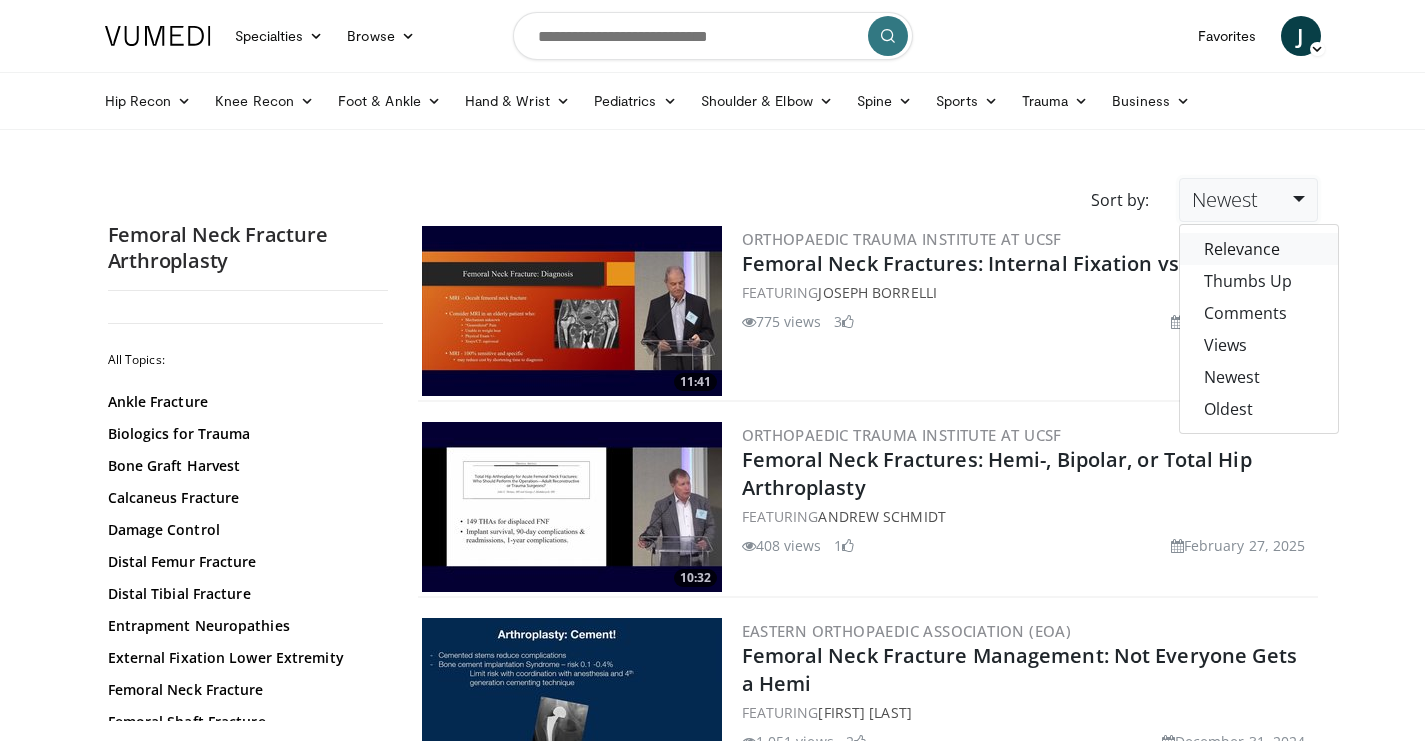 click on "Relevance" at bounding box center (1259, 249) 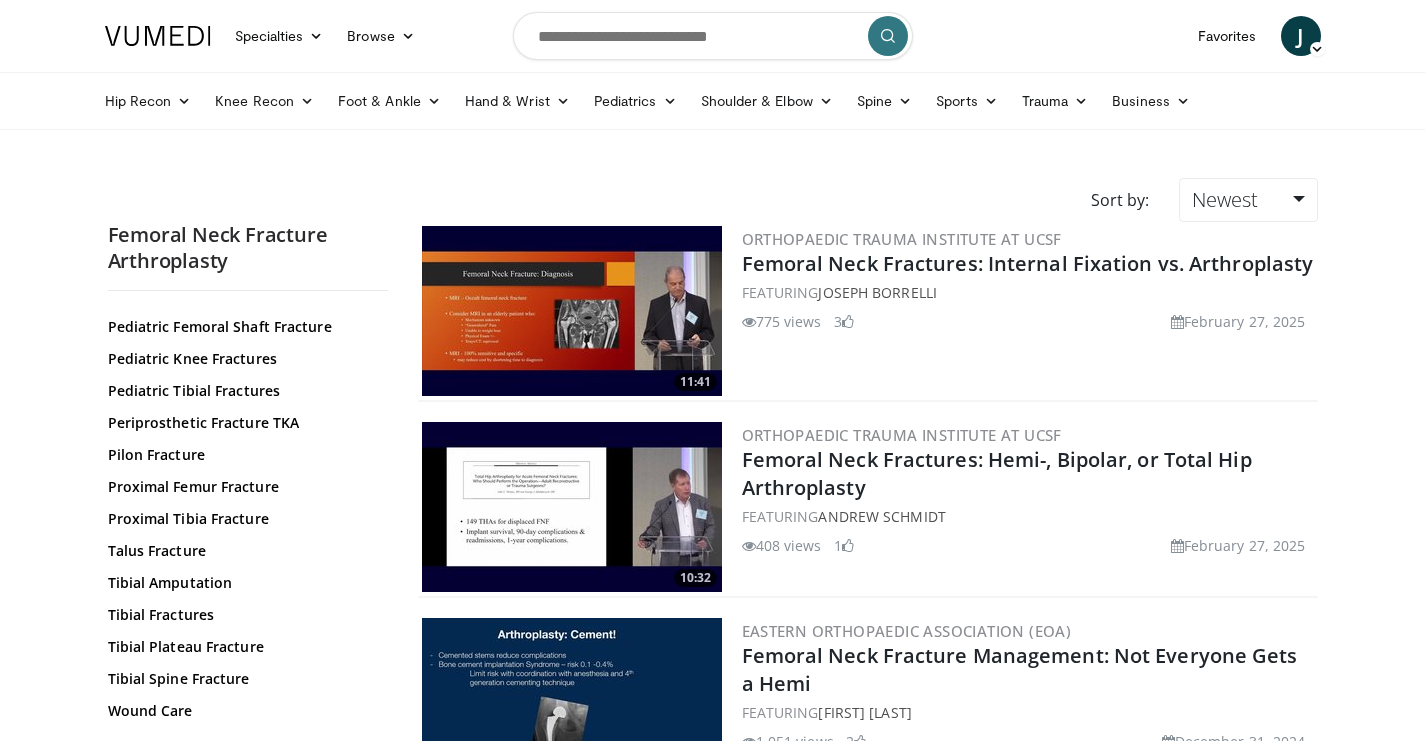 scroll, scrollTop: 693, scrollLeft: 0, axis: vertical 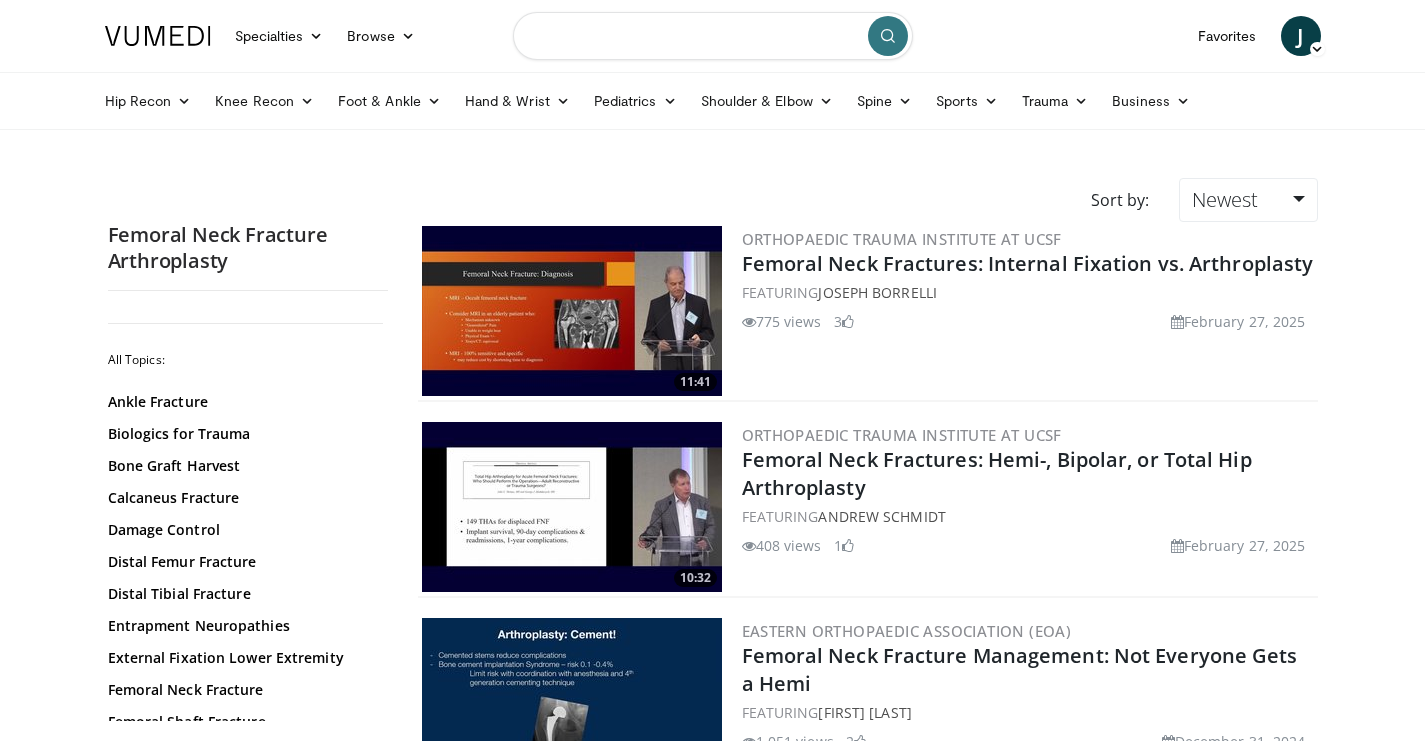 click at bounding box center [713, 36] 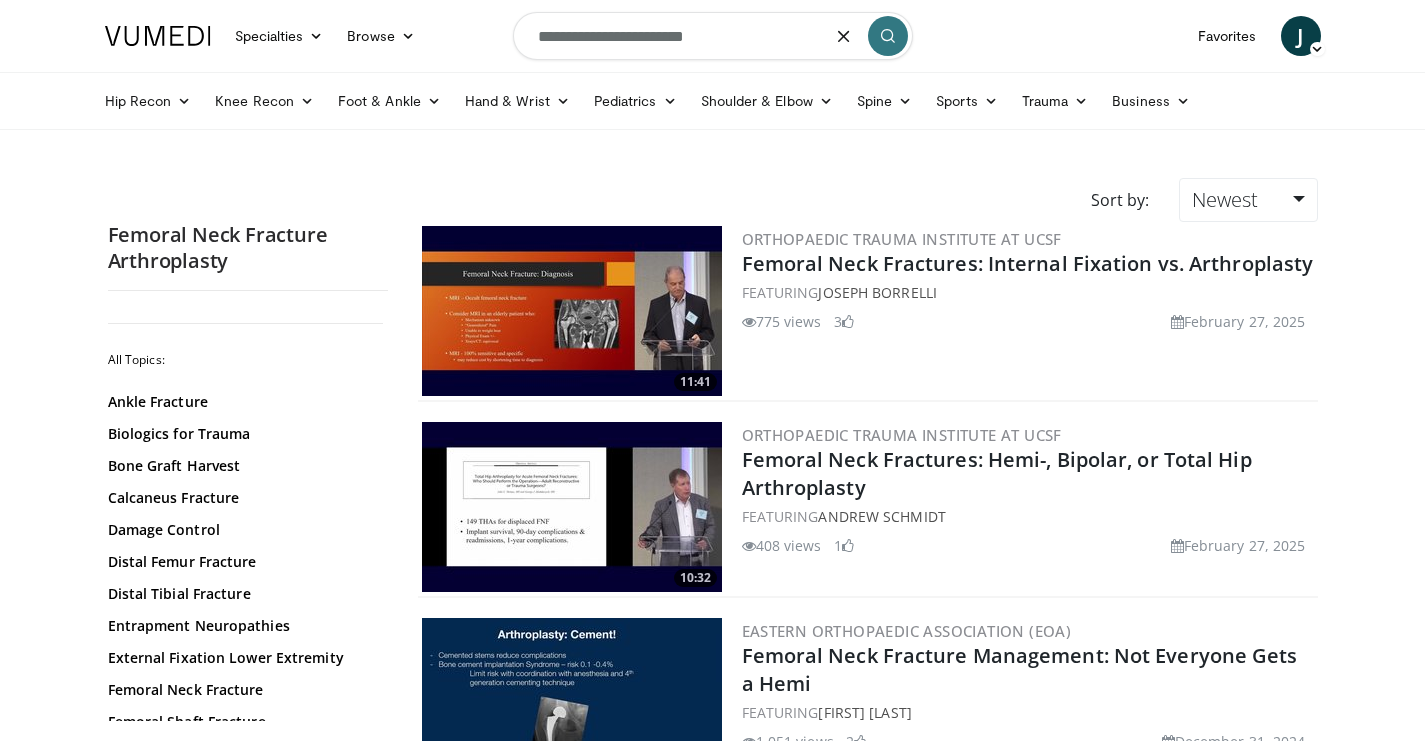 type on "**********" 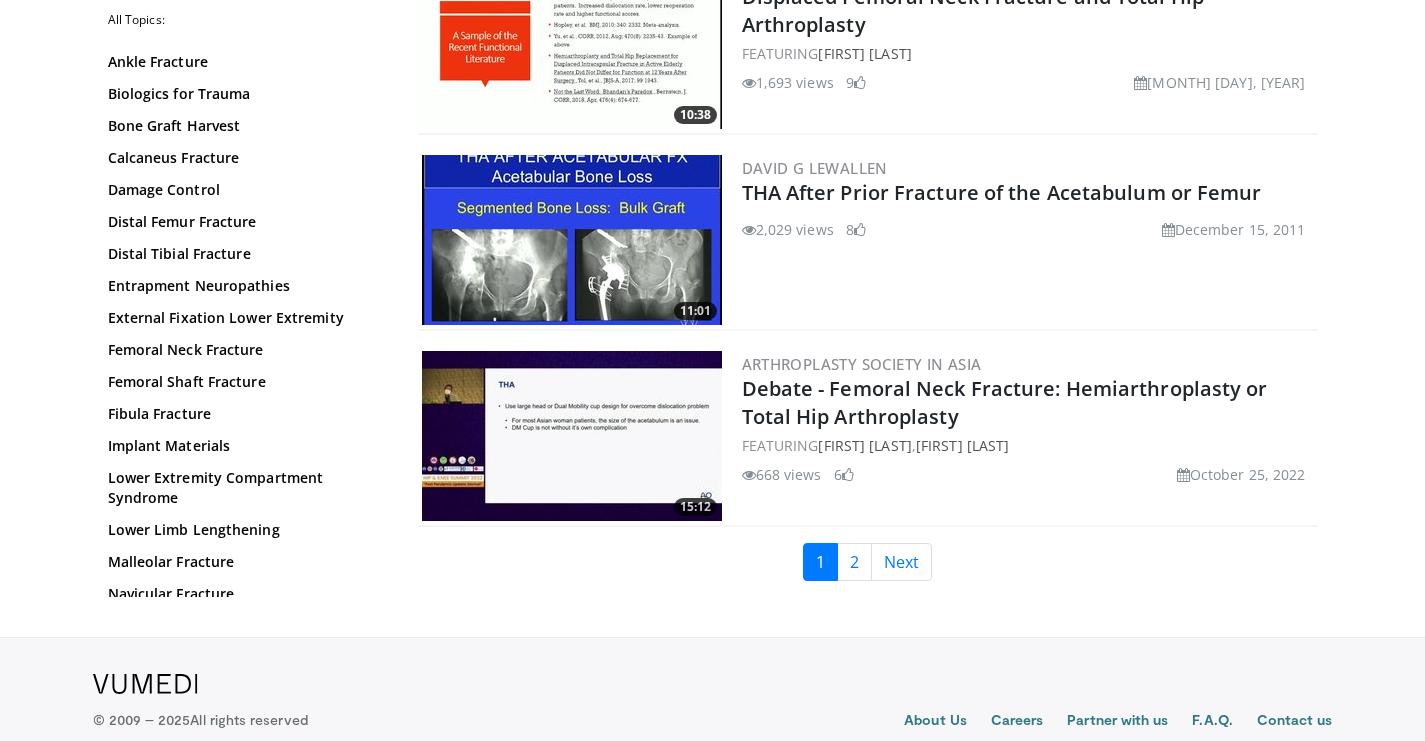 scroll, scrollTop: 4658, scrollLeft: 0, axis: vertical 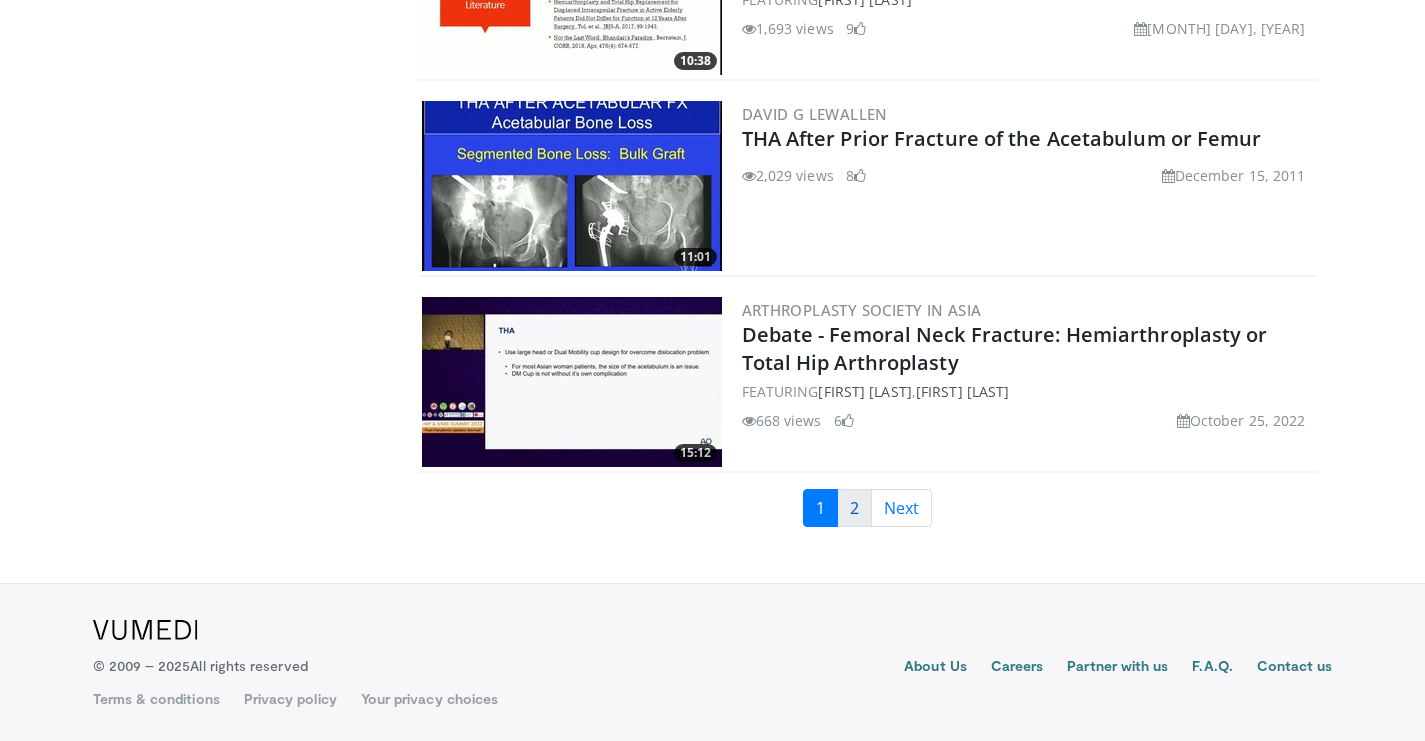 click on "2" at bounding box center (854, 508) 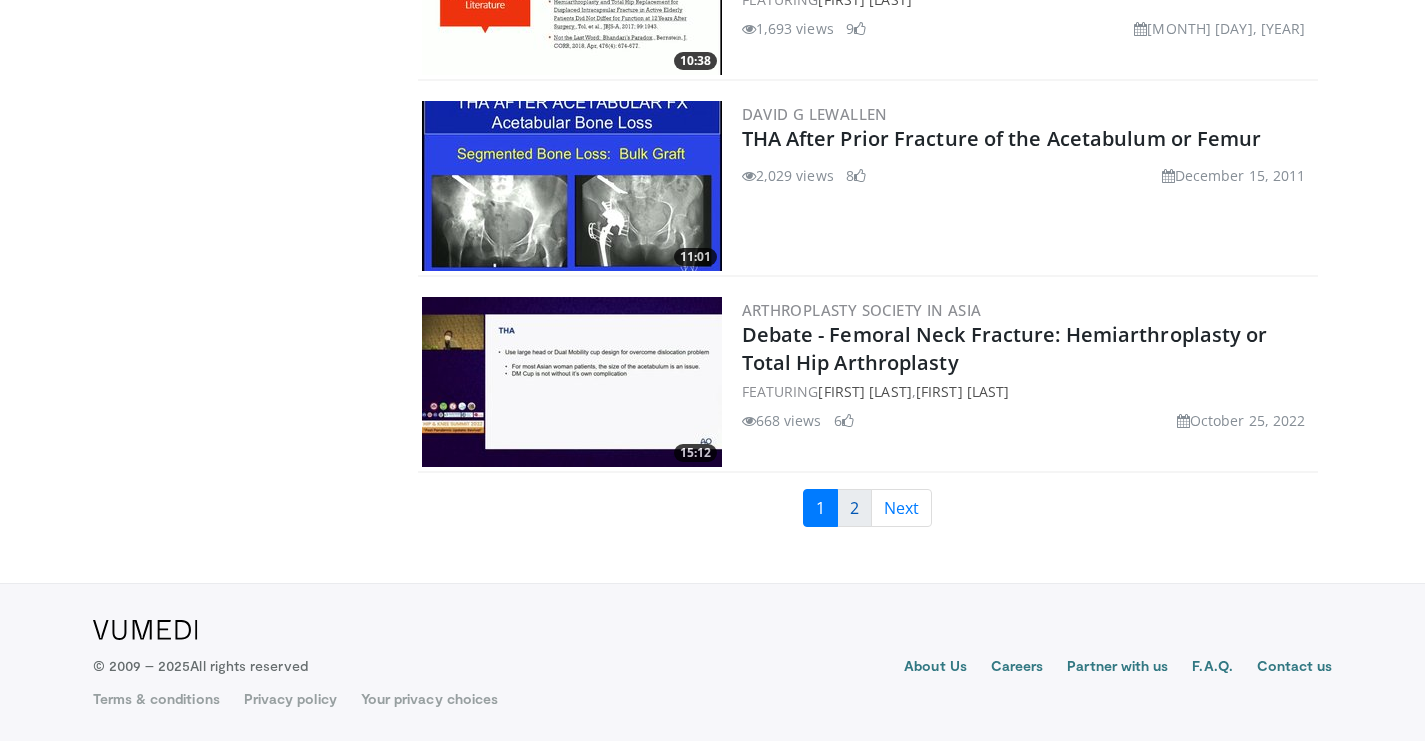 scroll, scrollTop: 4653, scrollLeft: 0, axis: vertical 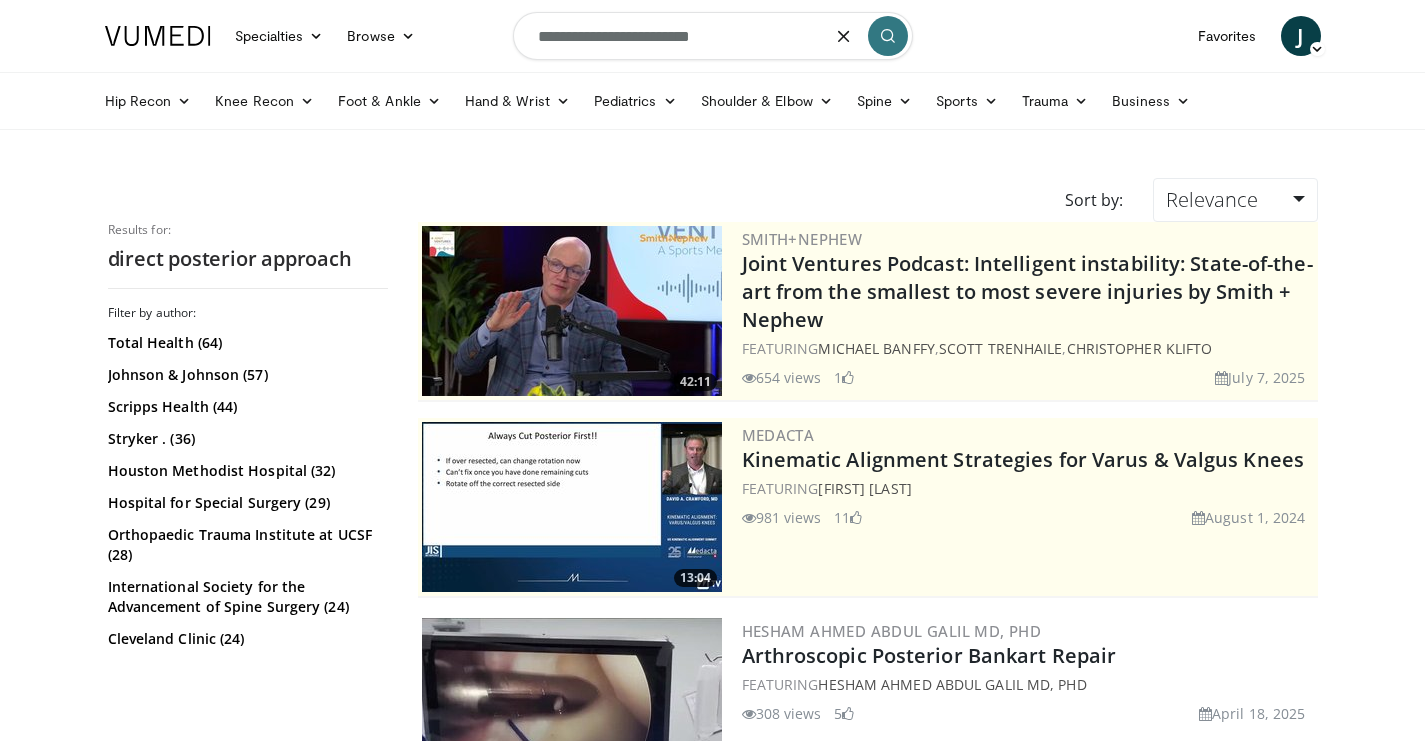 click on "**********" at bounding box center [713, 36] 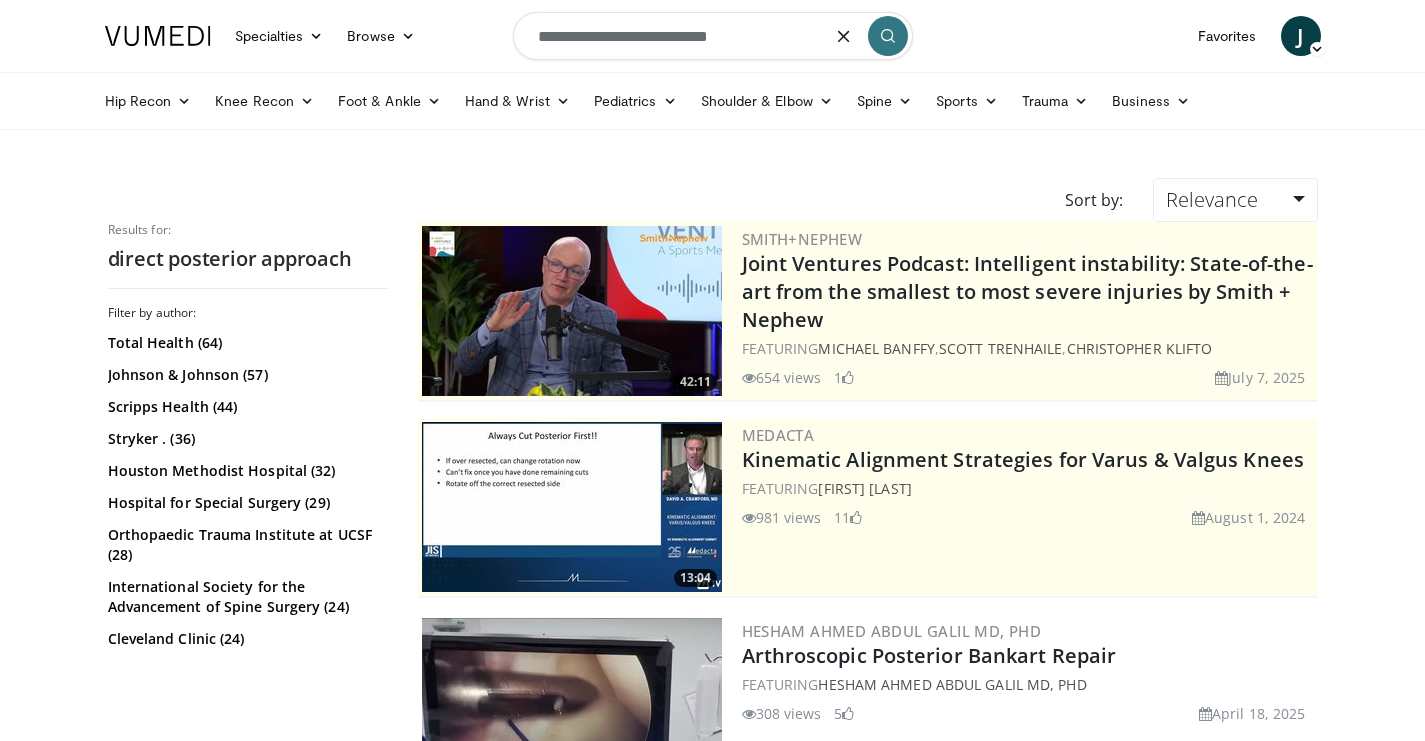 type on "**********" 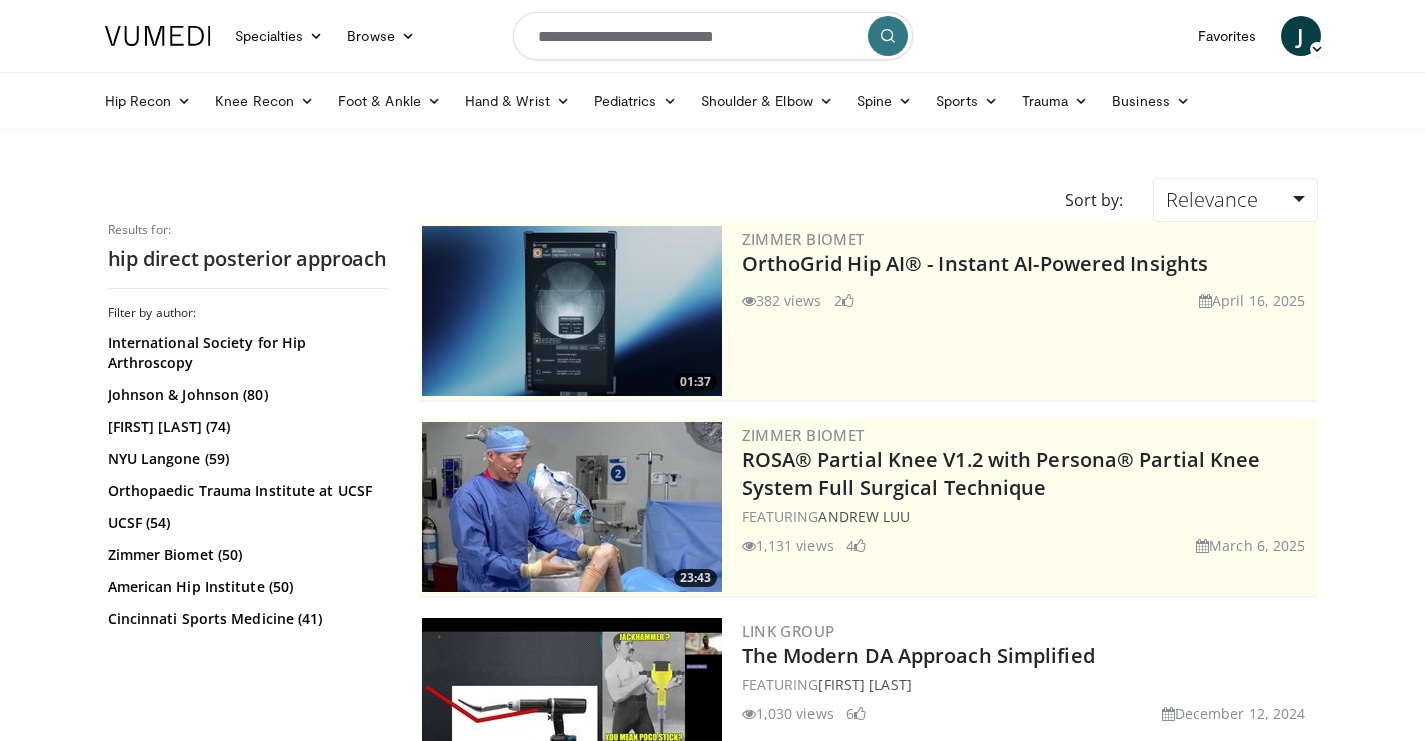 scroll, scrollTop: 0, scrollLeft: 0, axis: both 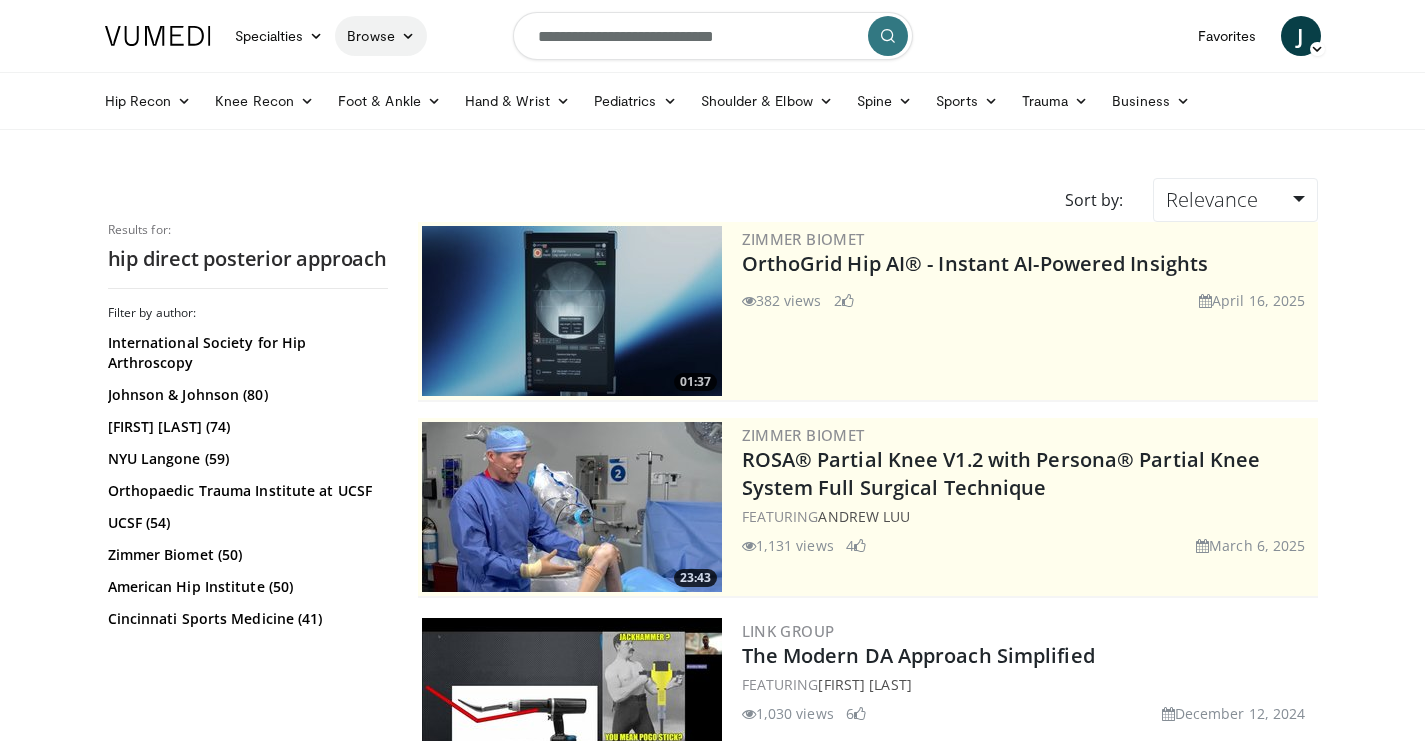 click on "Browse" at bounding box center [381, 36] 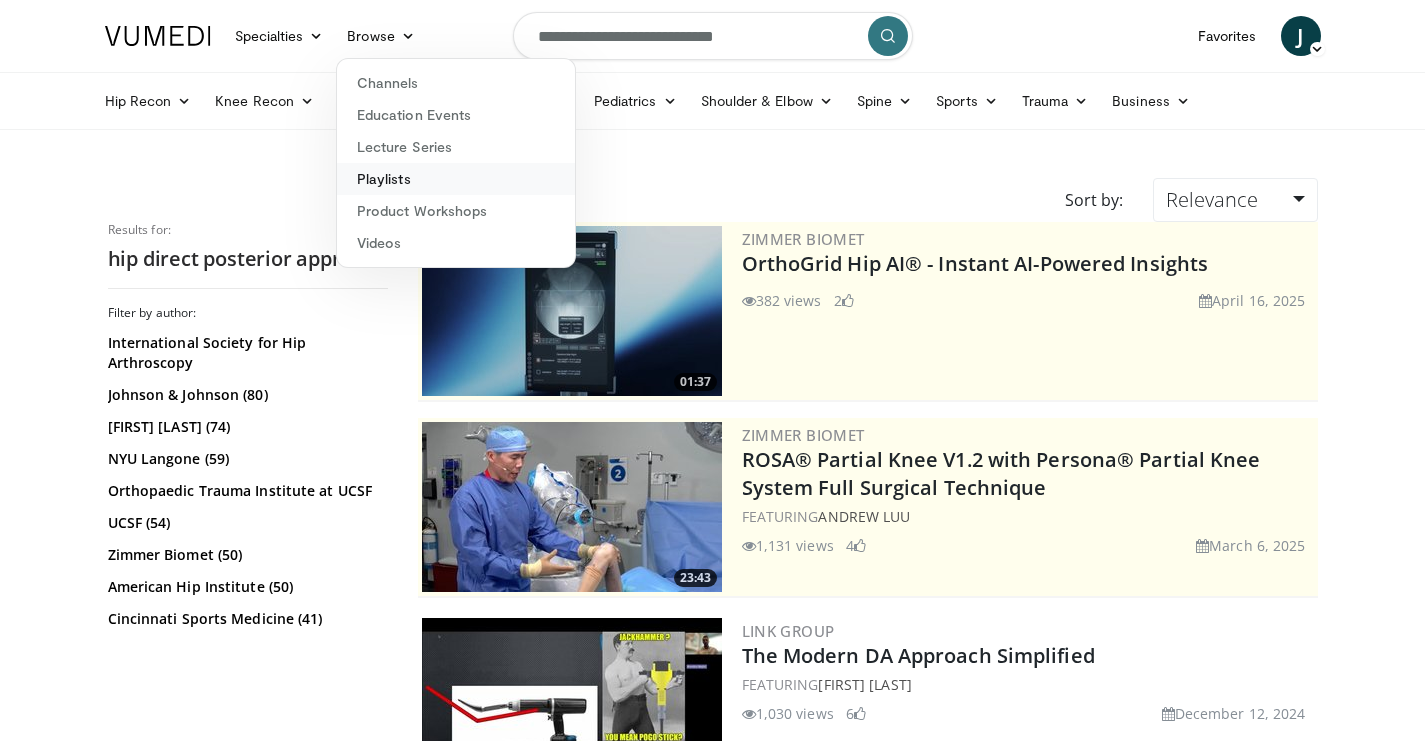 click on "Playlists" at bounding box center (456, 179) 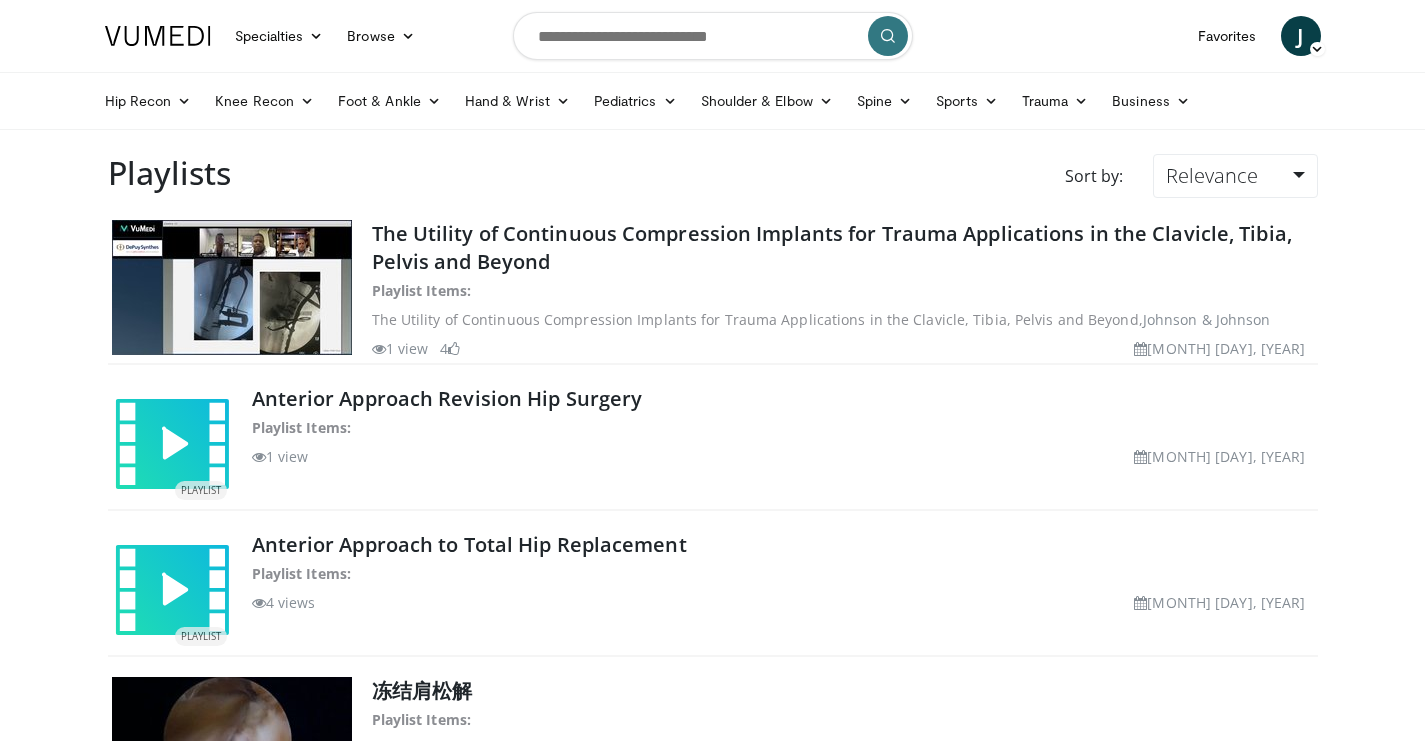 scroll, scrollTop: 0, scrollLeft: 0, axis: both 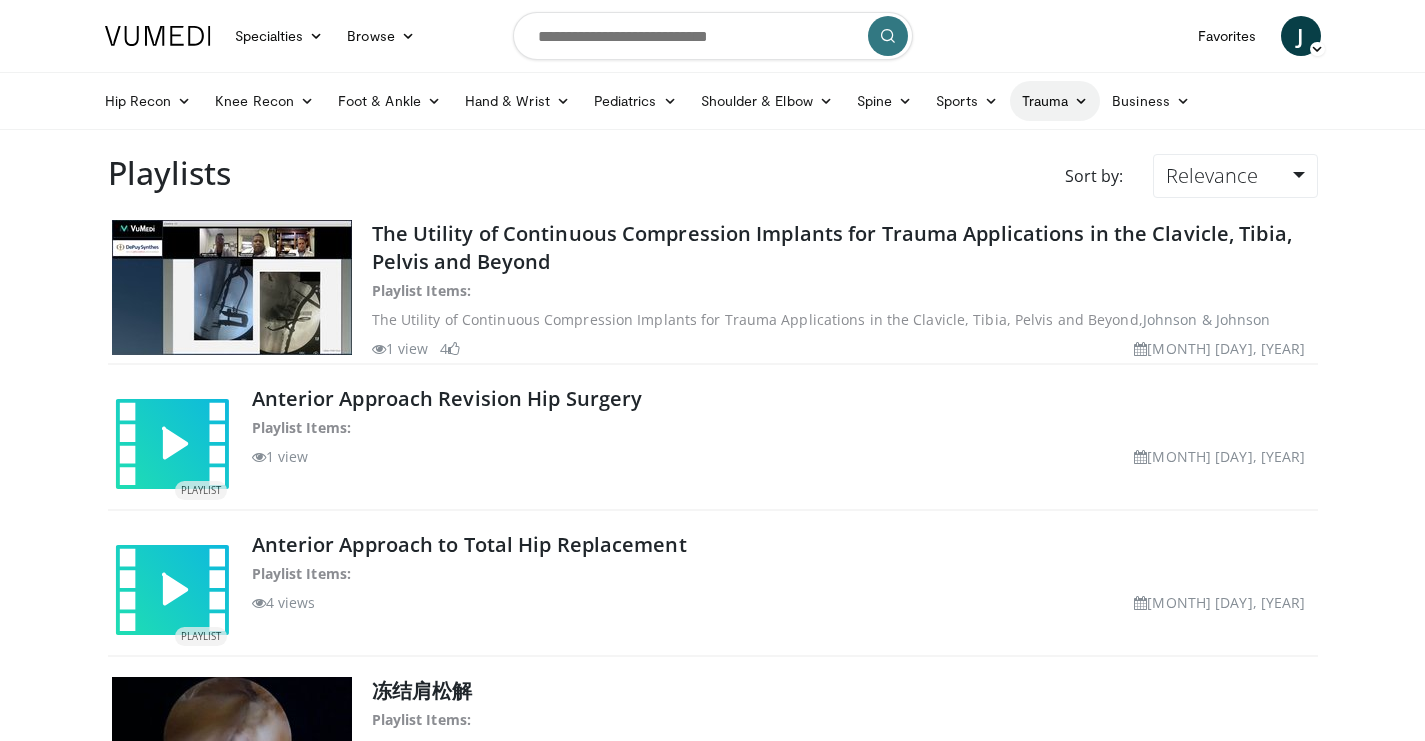 click on "Trauma" at bounding box center (1055, 101) 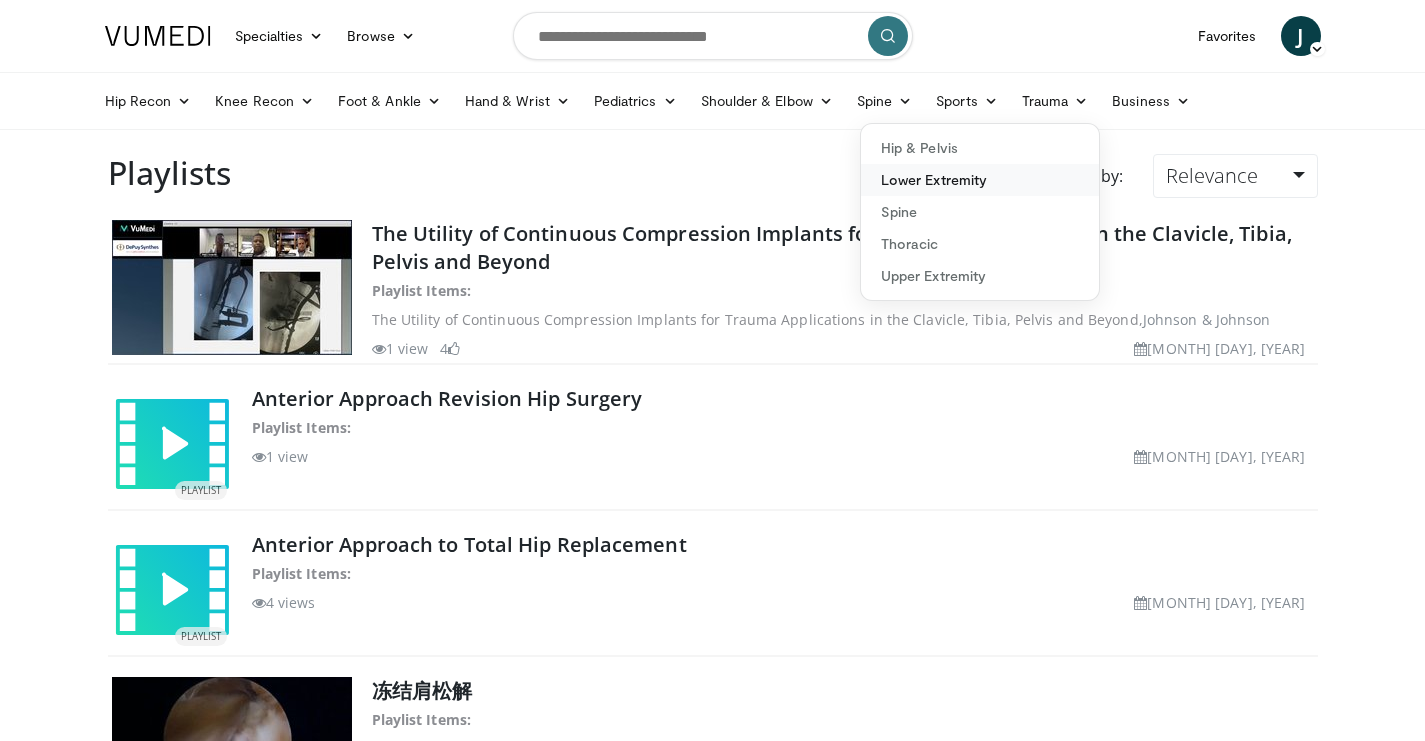 click on "Lower Extremity" at bounding box center (980, 180) 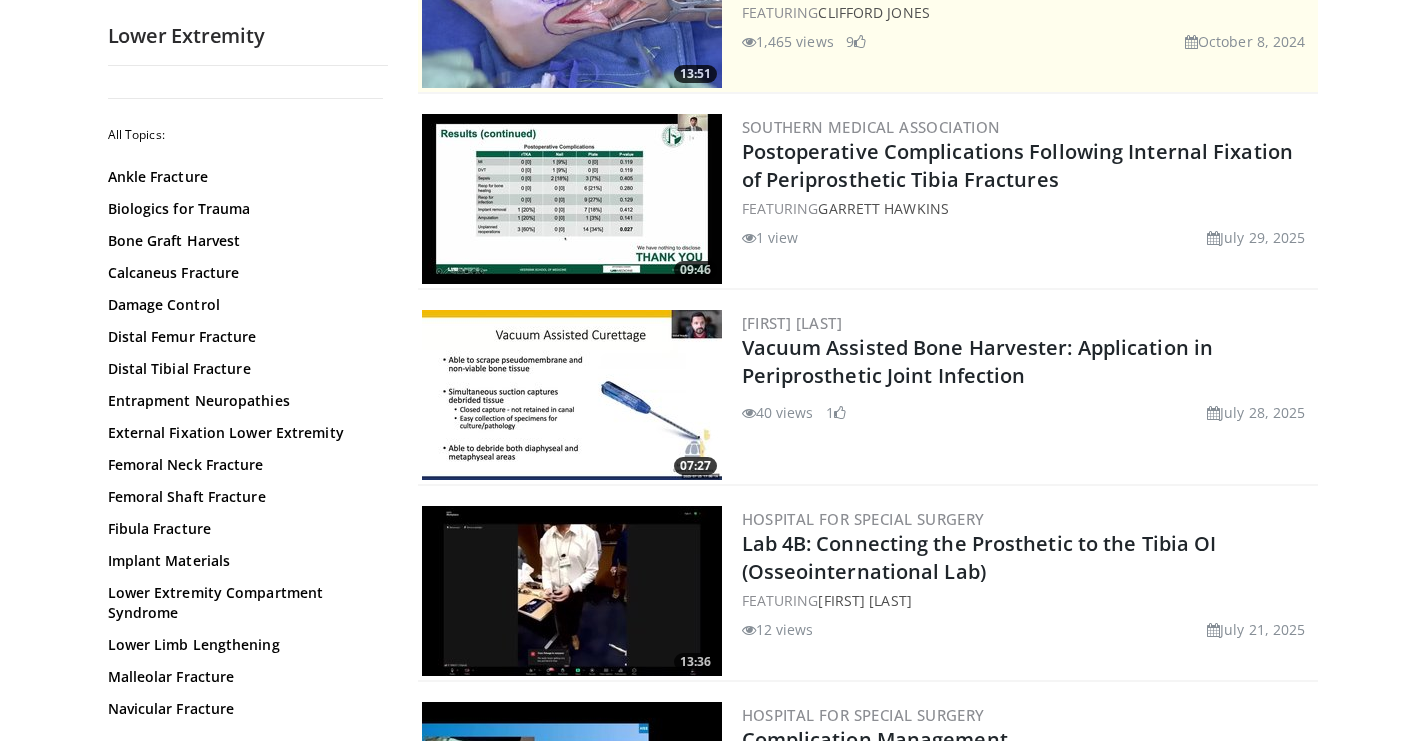scroll, scrollTop: 310, scrollLeft: 0, axis: vertical 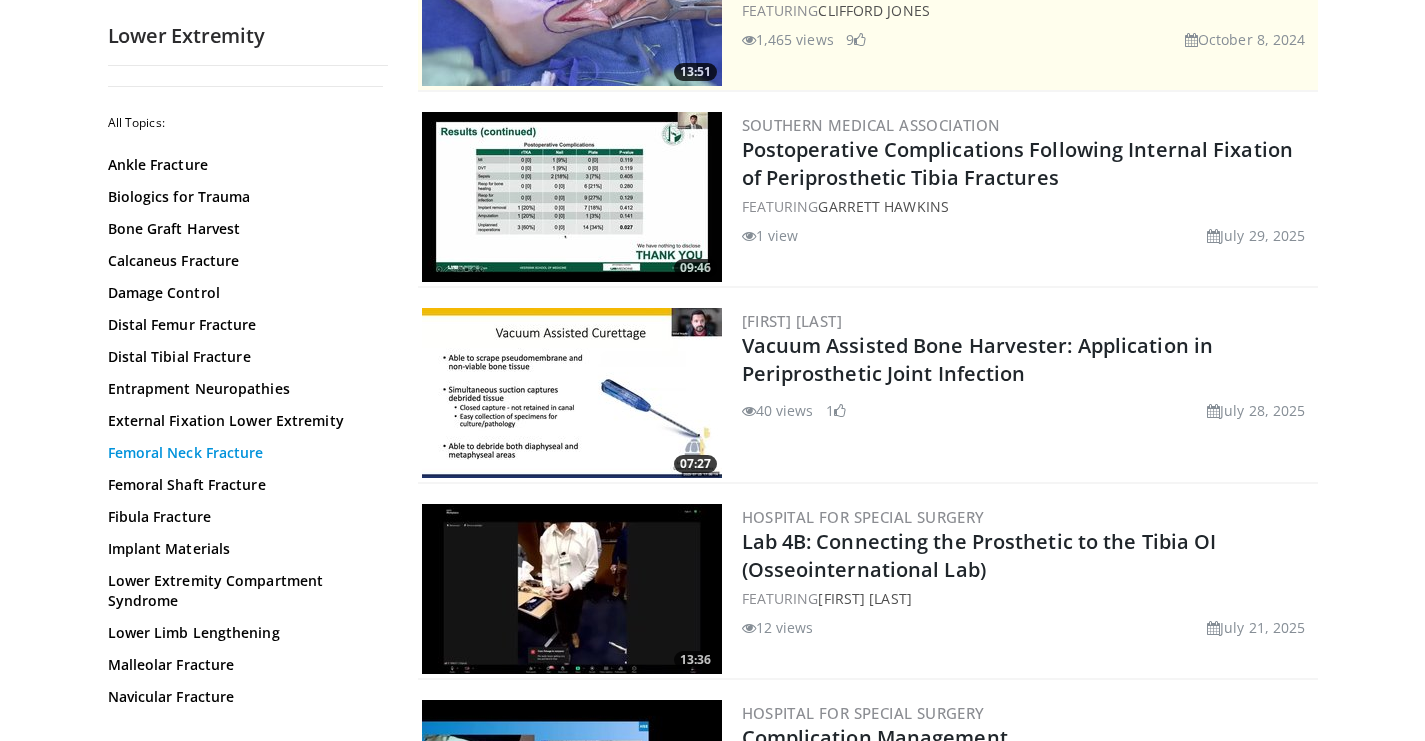 click on "Femoral Neck Fracture" at bounding box center (243, 453) 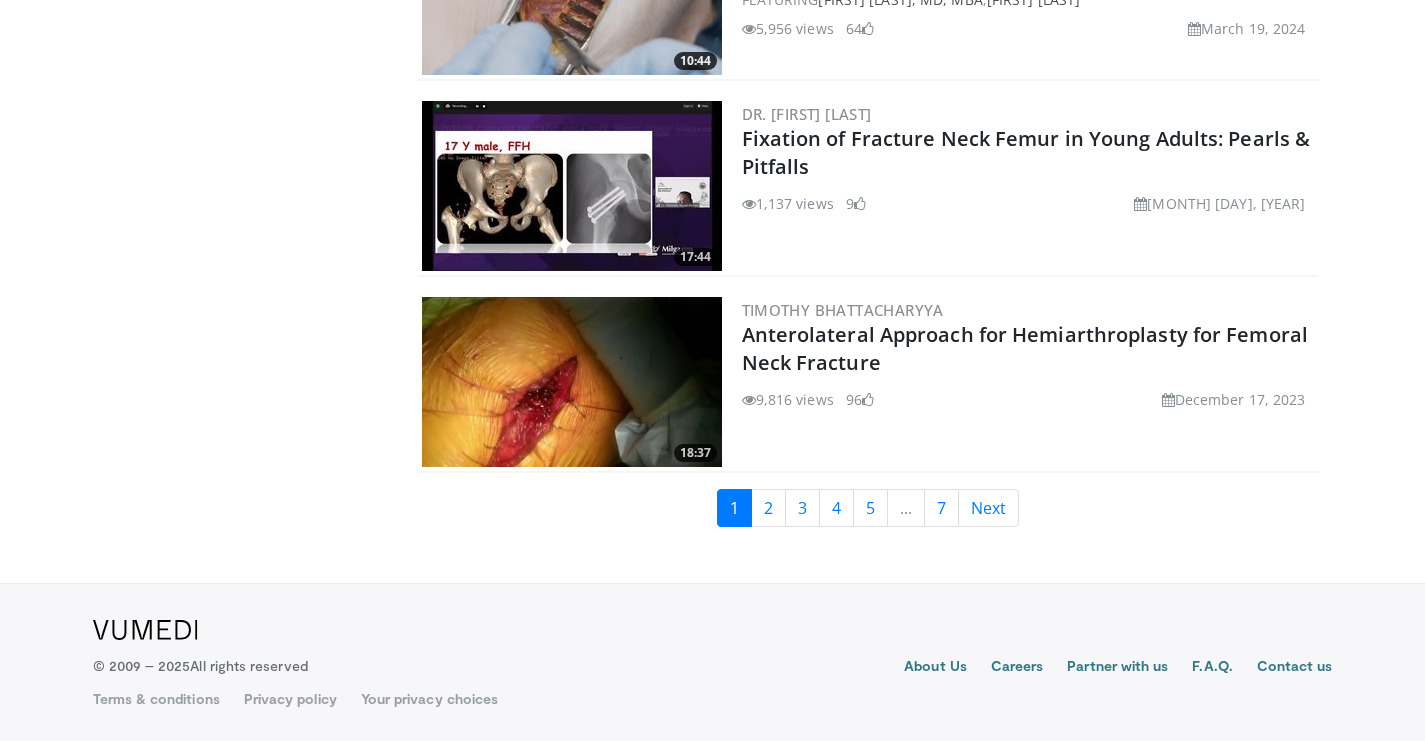 scroll, scrollTop: 4633, scrollLeft: 0, axis: vertical 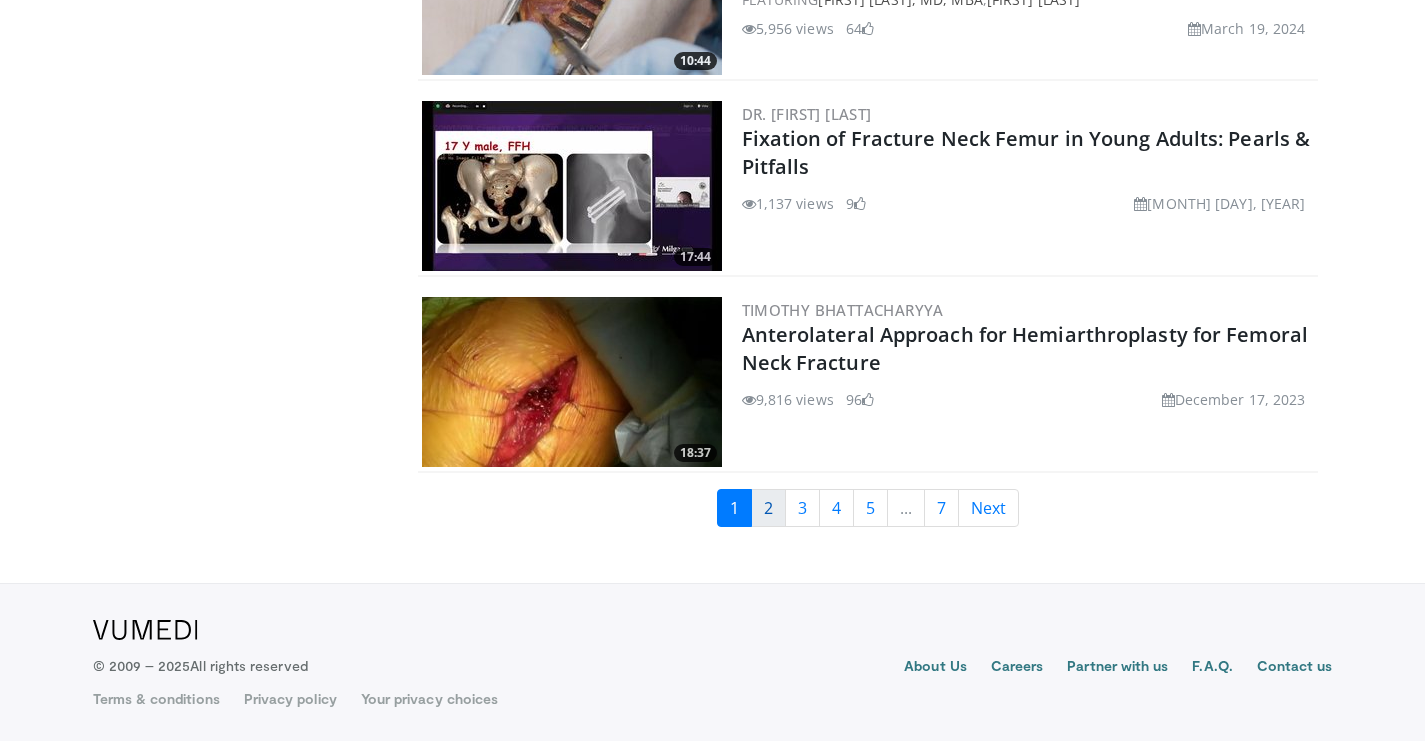 click on "2" at bounding box center [768, 508] 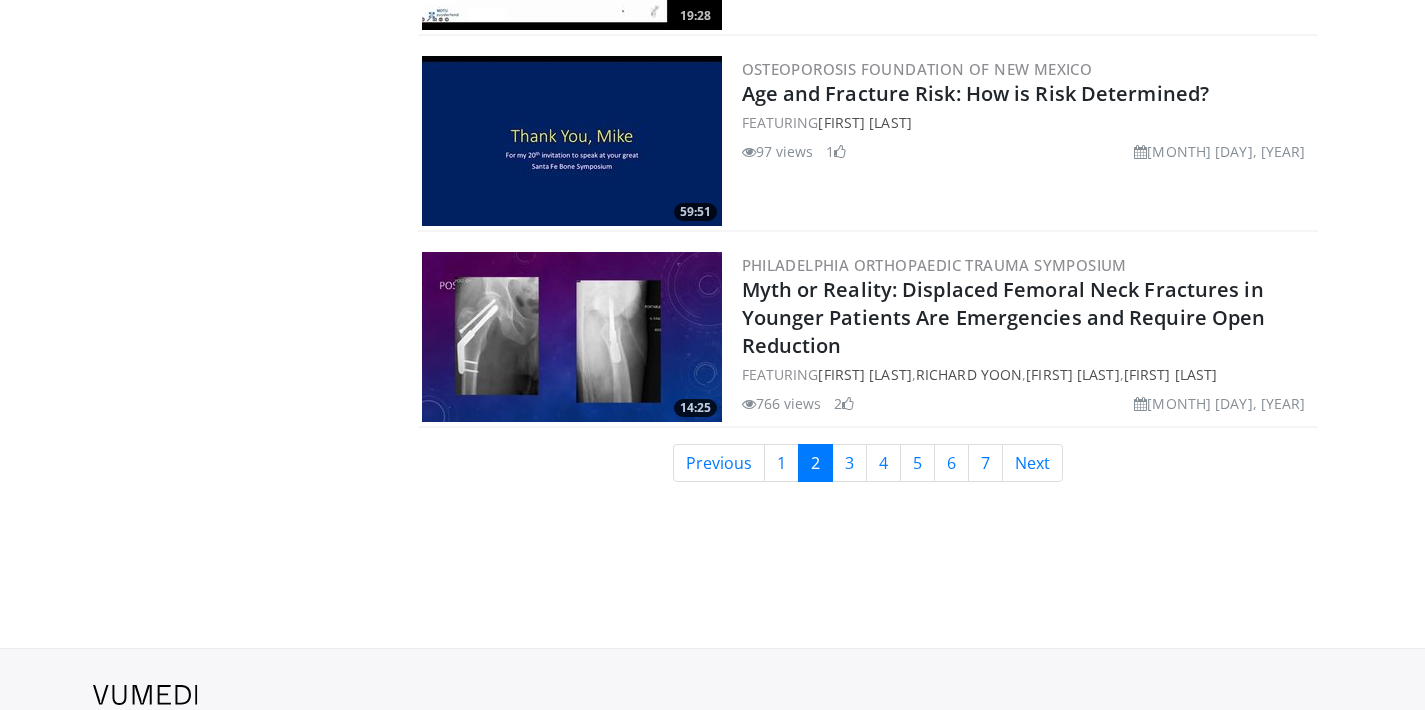 scroll, scrollTop: 4677, scrollLeft: 0, axis: vertical 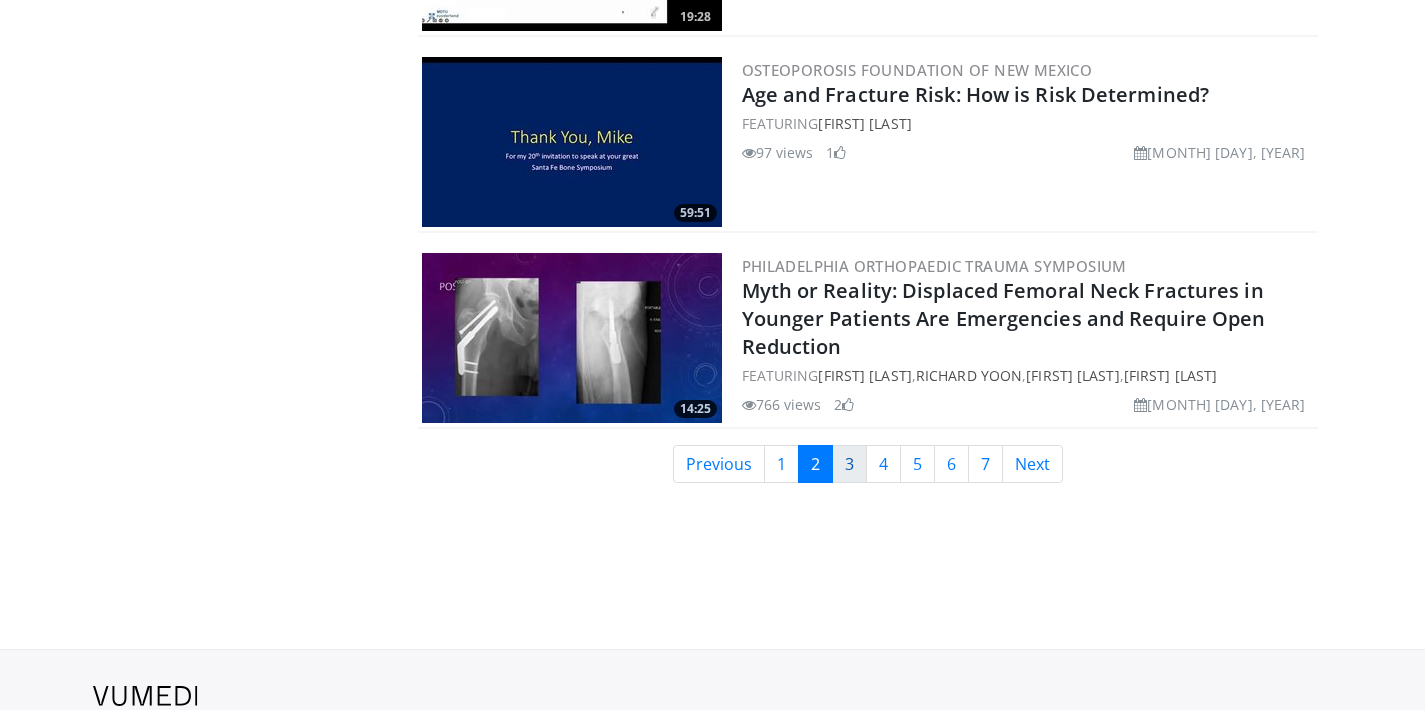 click on "3" at bounding box center (849, 464) 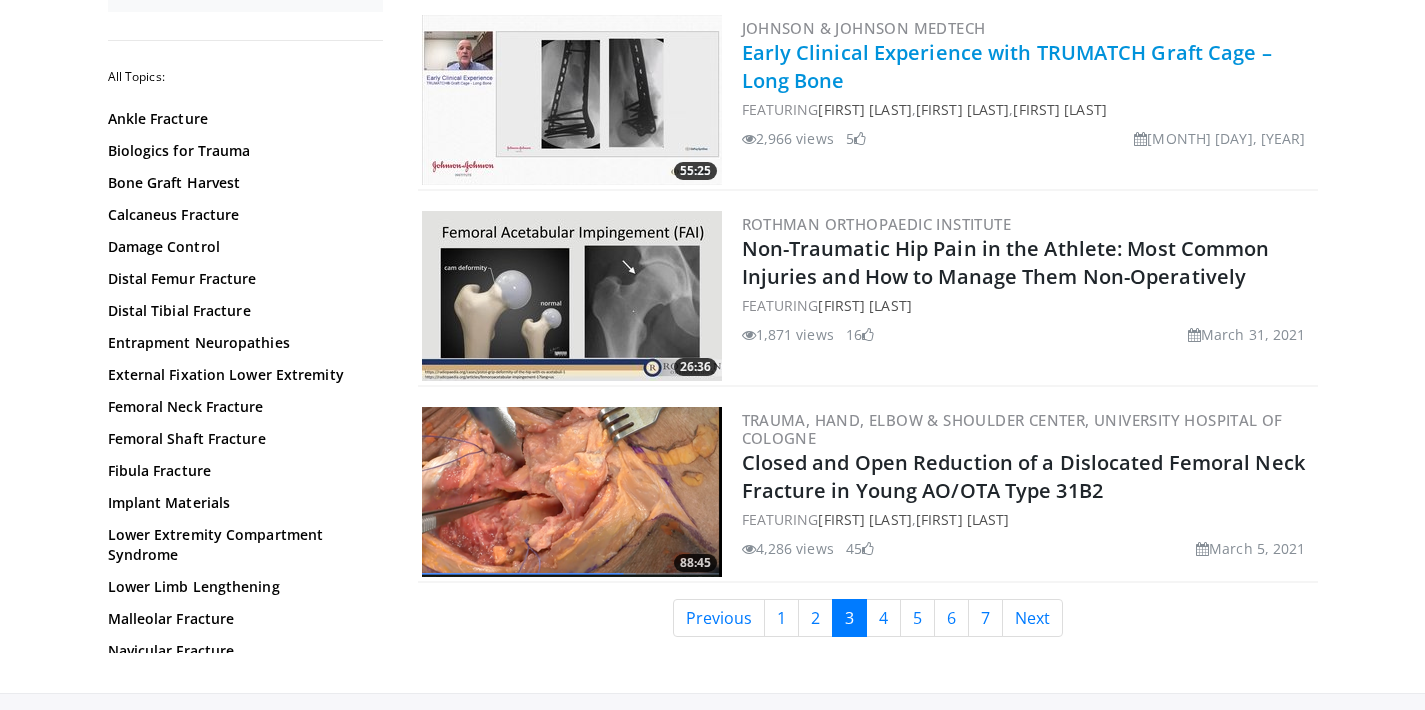 scroll, scrollTop: 4646, scrollLeft: 0, axis: vertical 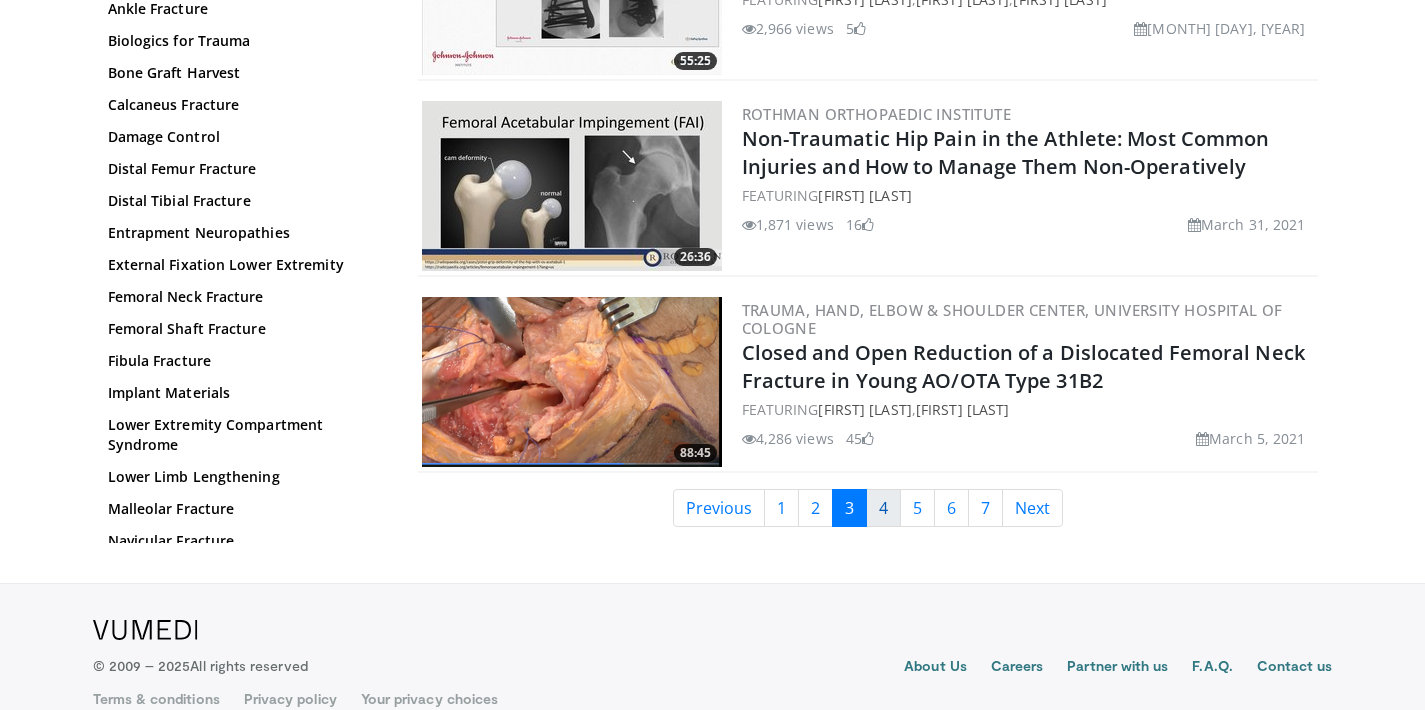 click on "4" at bounding box center [883, 508] 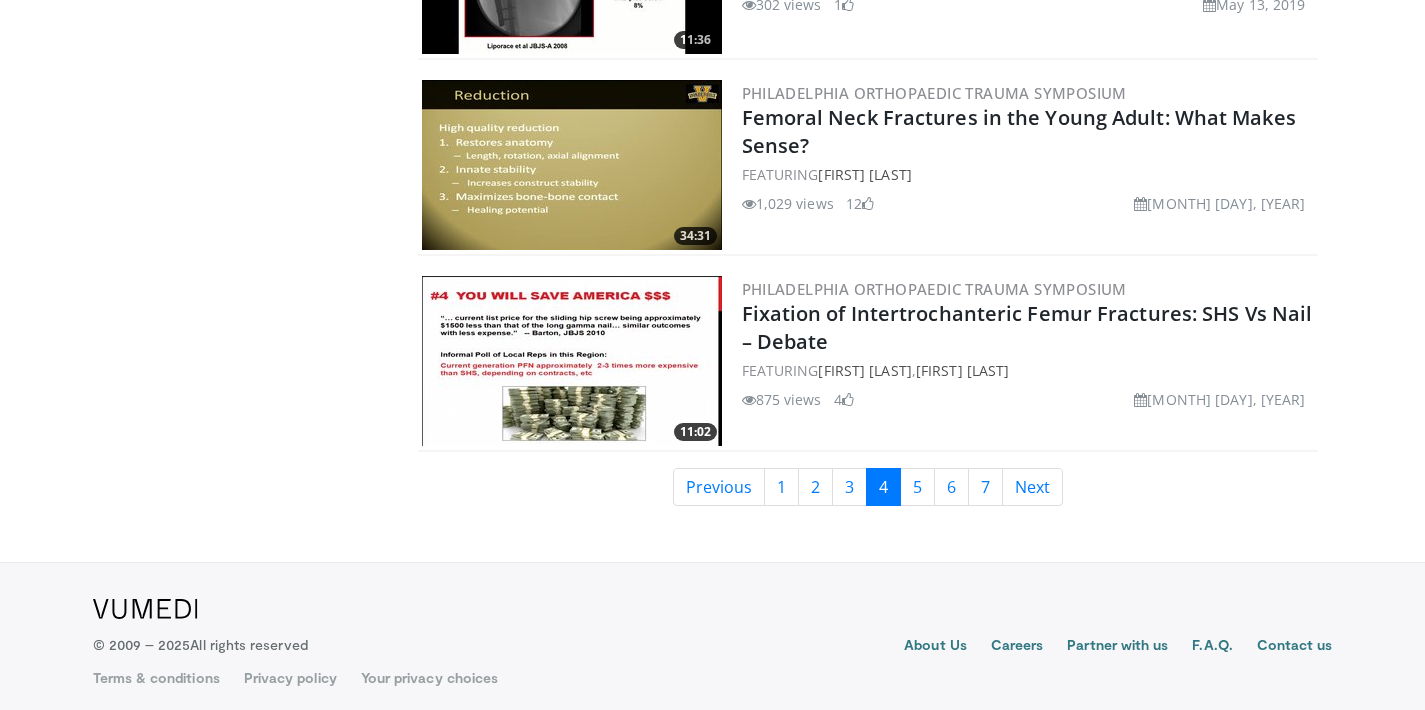 scroll, scrollTop: 4675, scrollLeft: 0, axis: vertical 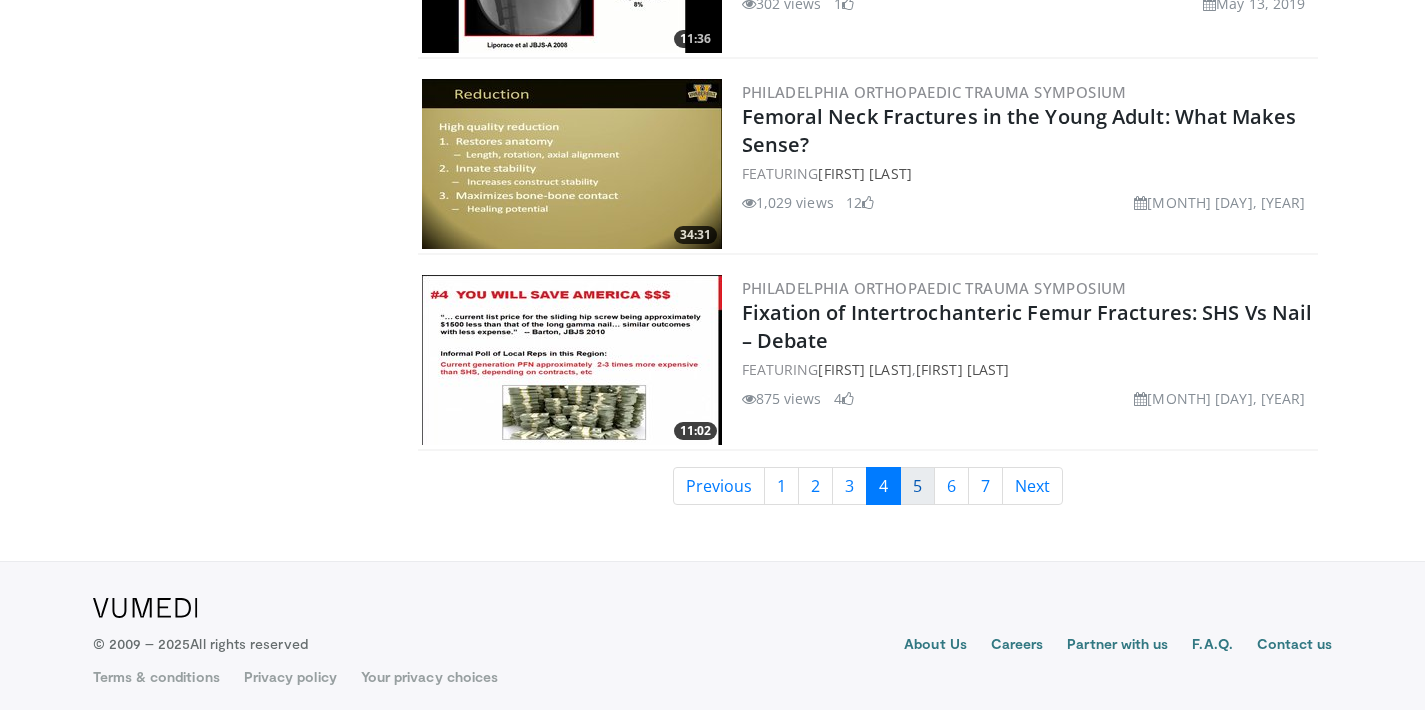 click on "5" at bounding box center (917, 486) 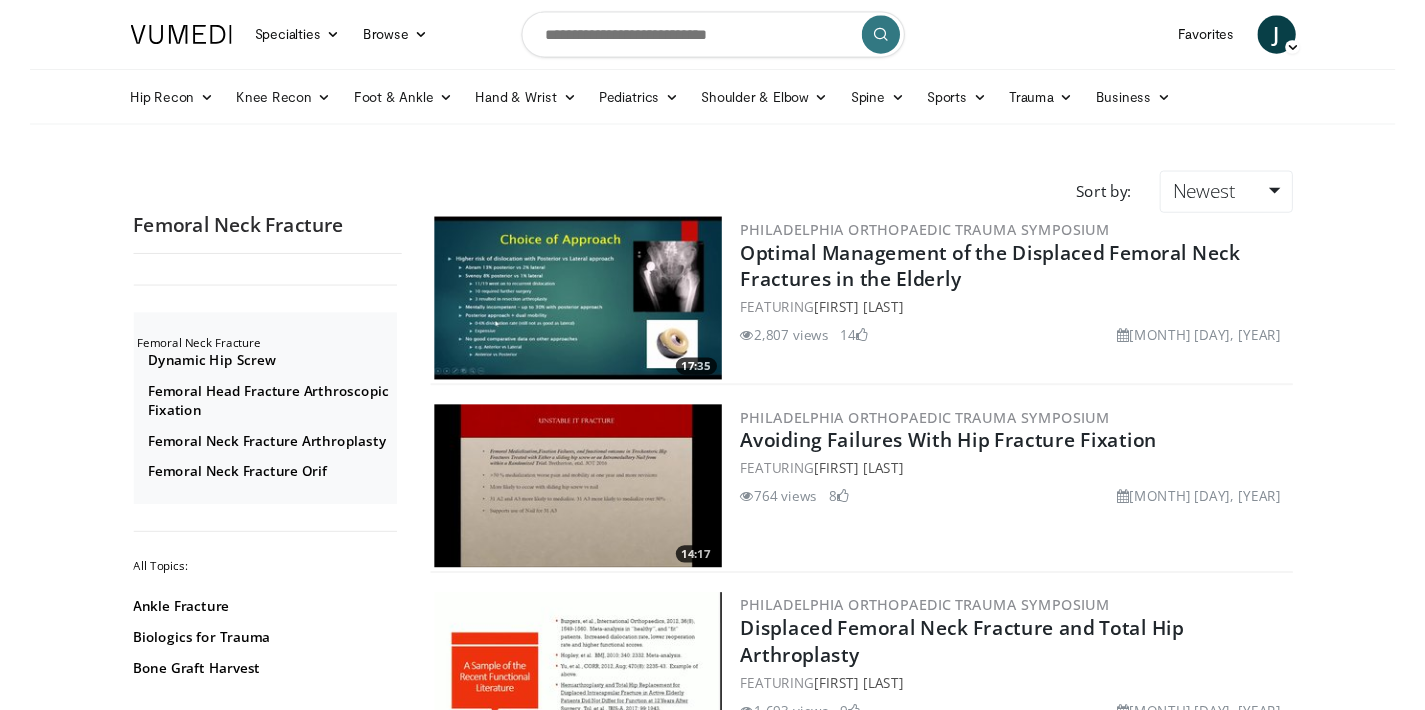 scroll, scrollTop: 2441, scrollLeft: 0, axis: vertical 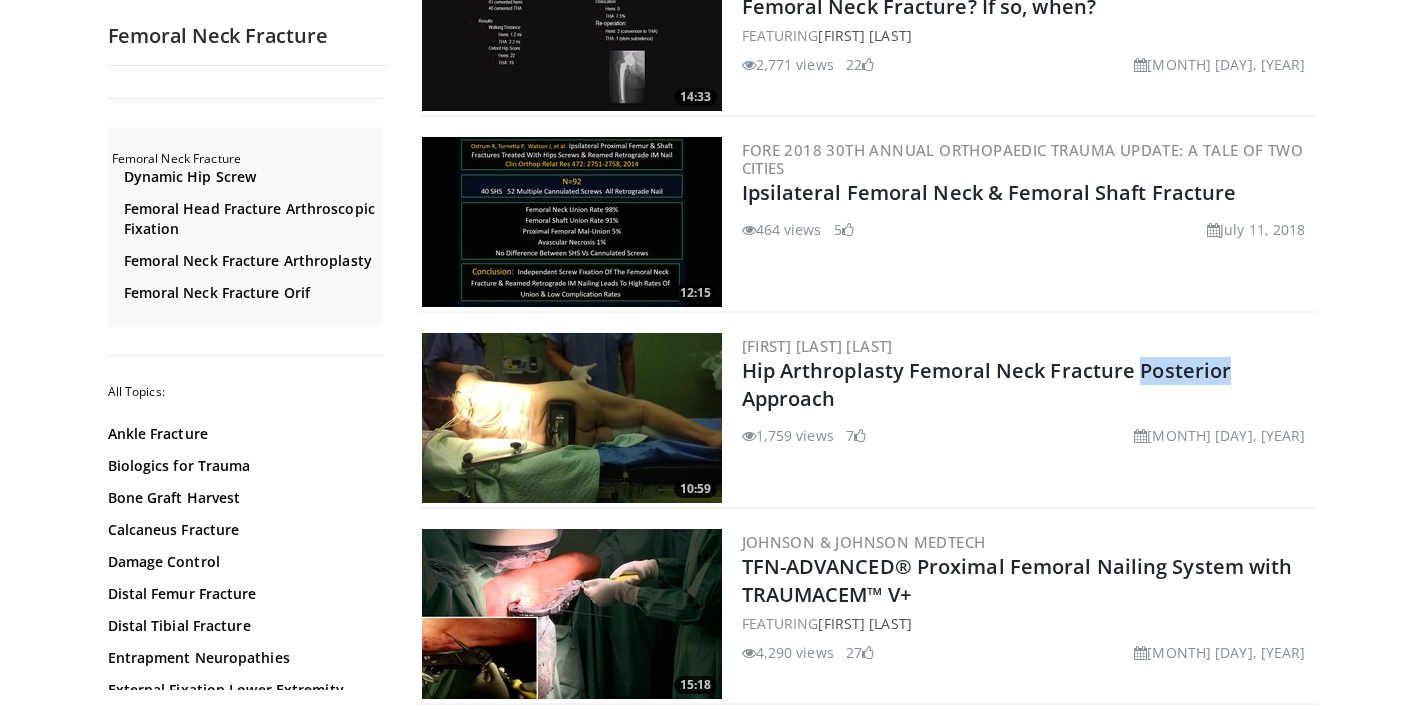 click at bounding box center [572, 418] 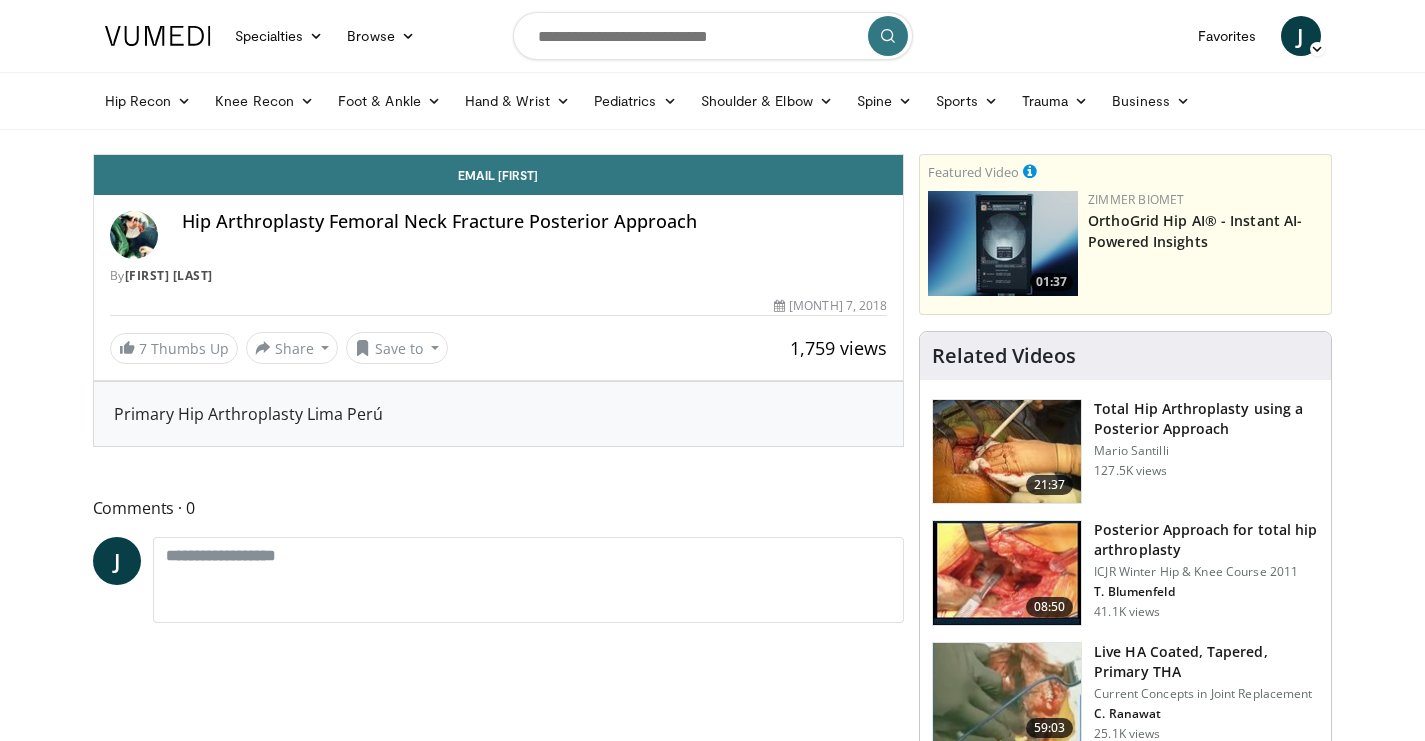 scroll, scrollTop: 0, scrollLeft: 0, axis: both 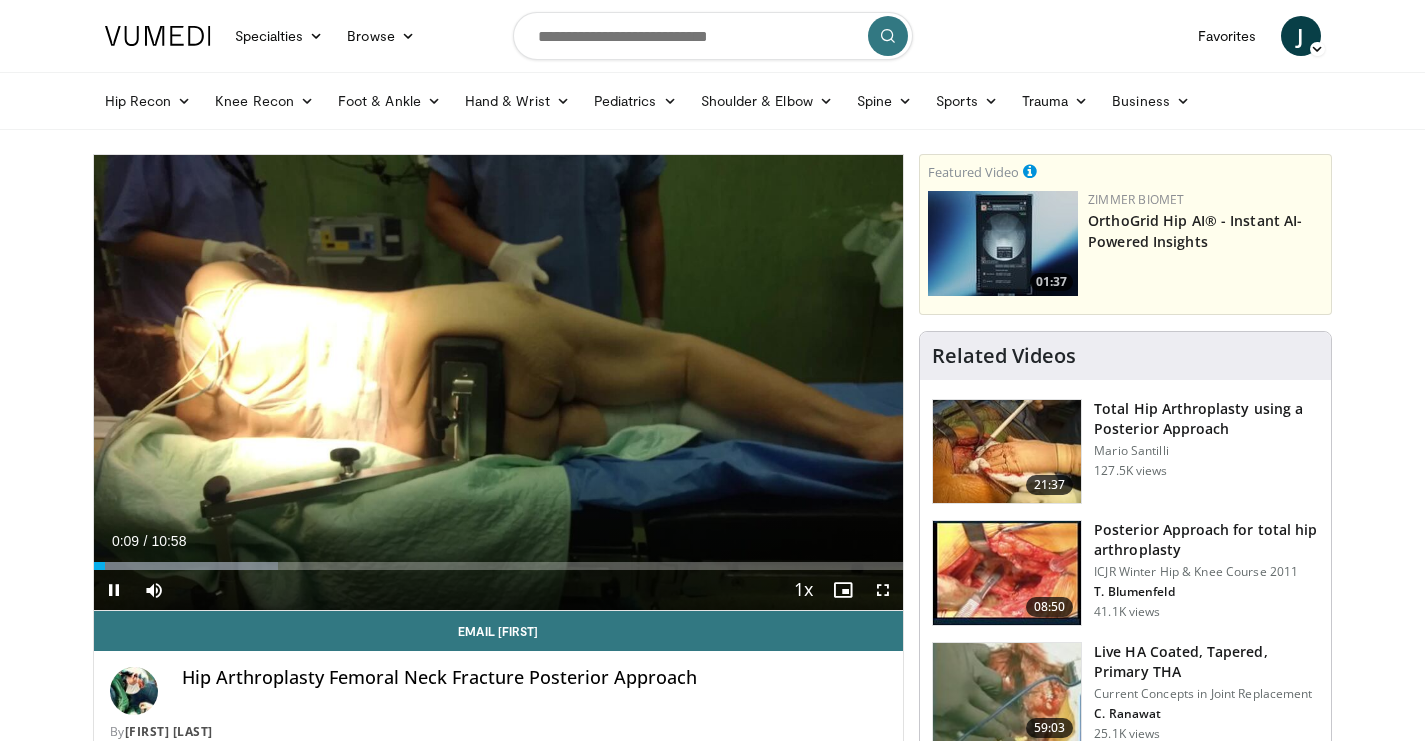 click at bounding box center [883, 590] 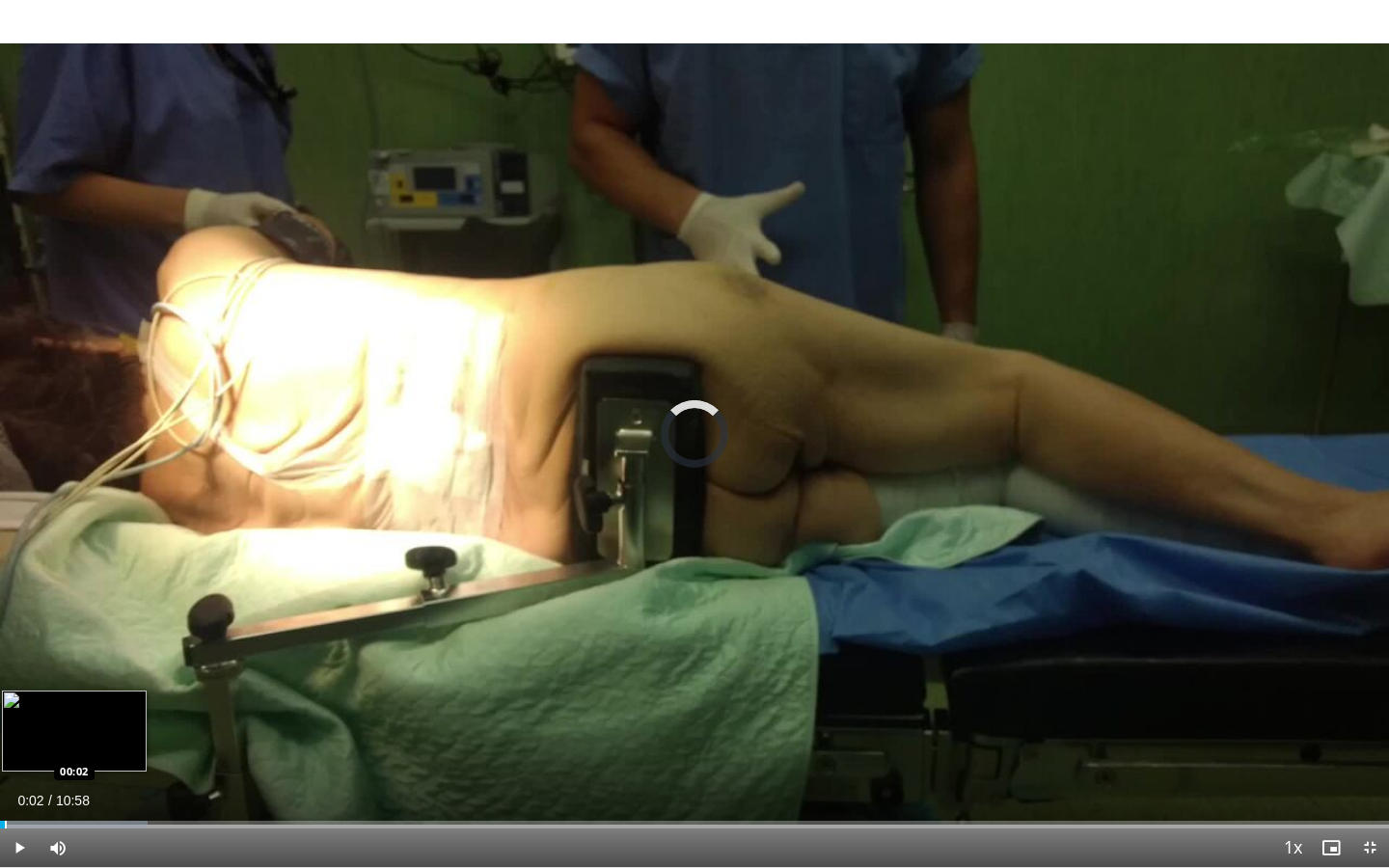 click at bounding box center [6, 825] 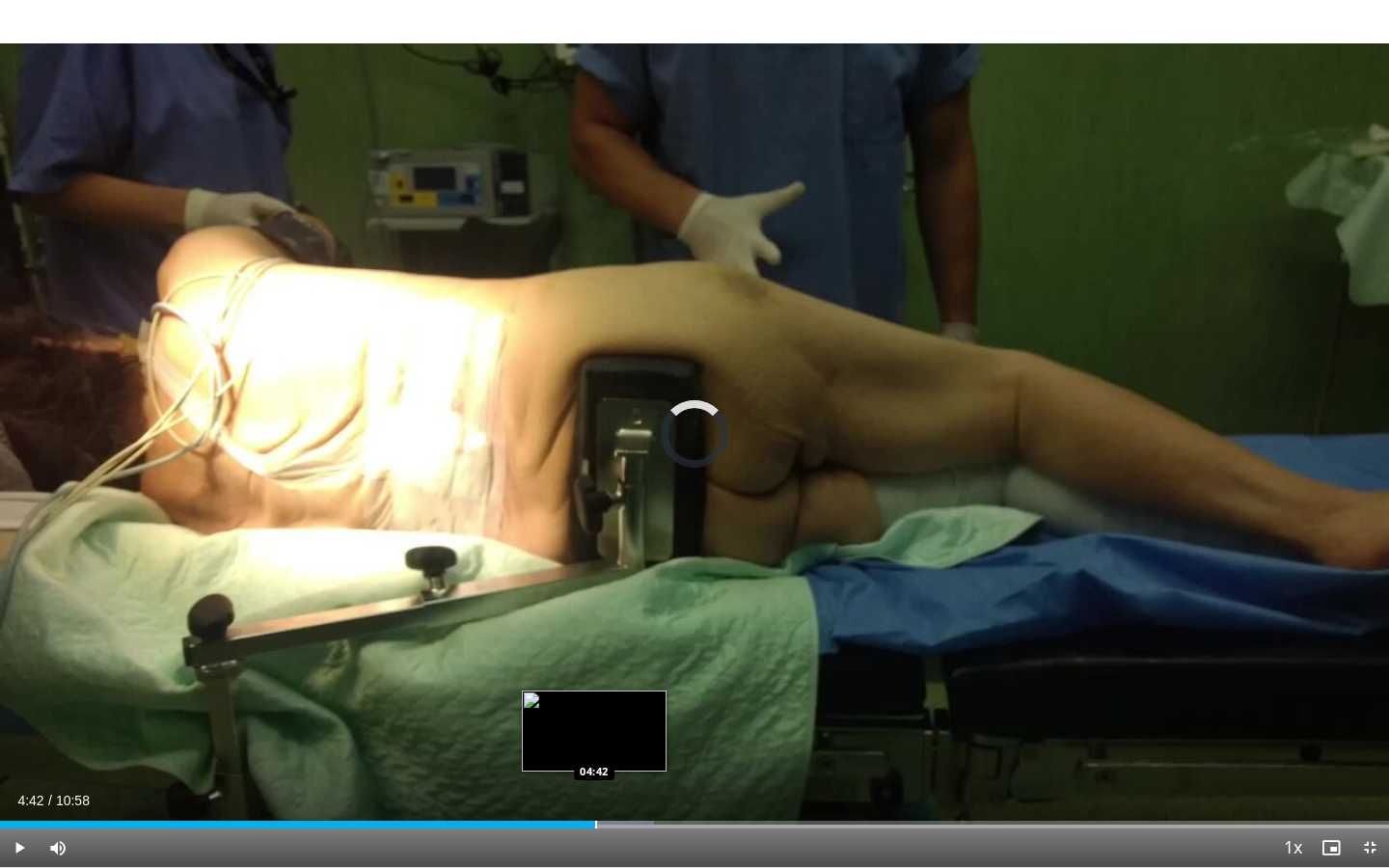 click on "Loaded :  47.08% 04:02 04:42" at bounding box center (694, 819) 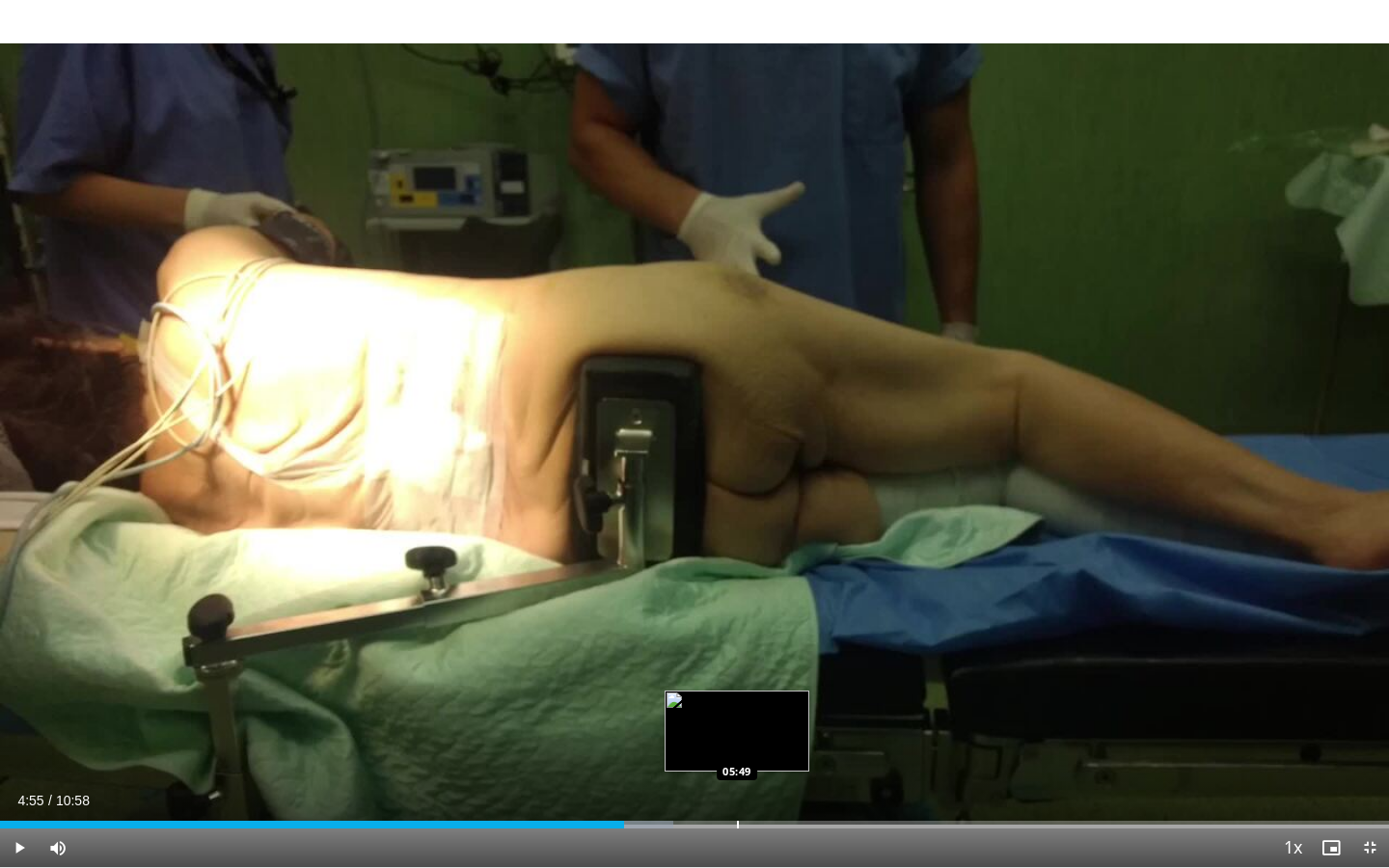 click at bounding box center [738, 825] 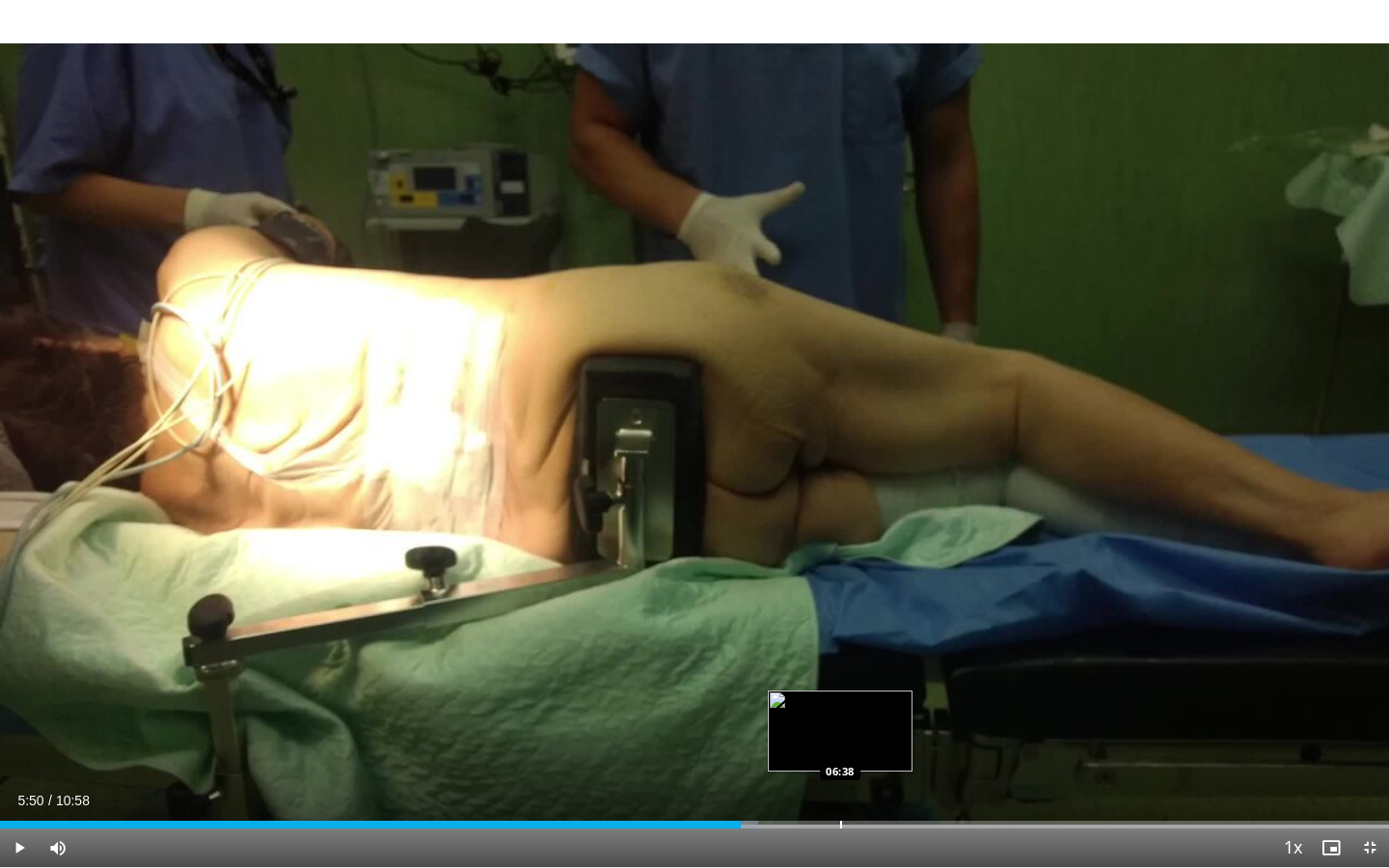 click at bounding box center (841, 825) 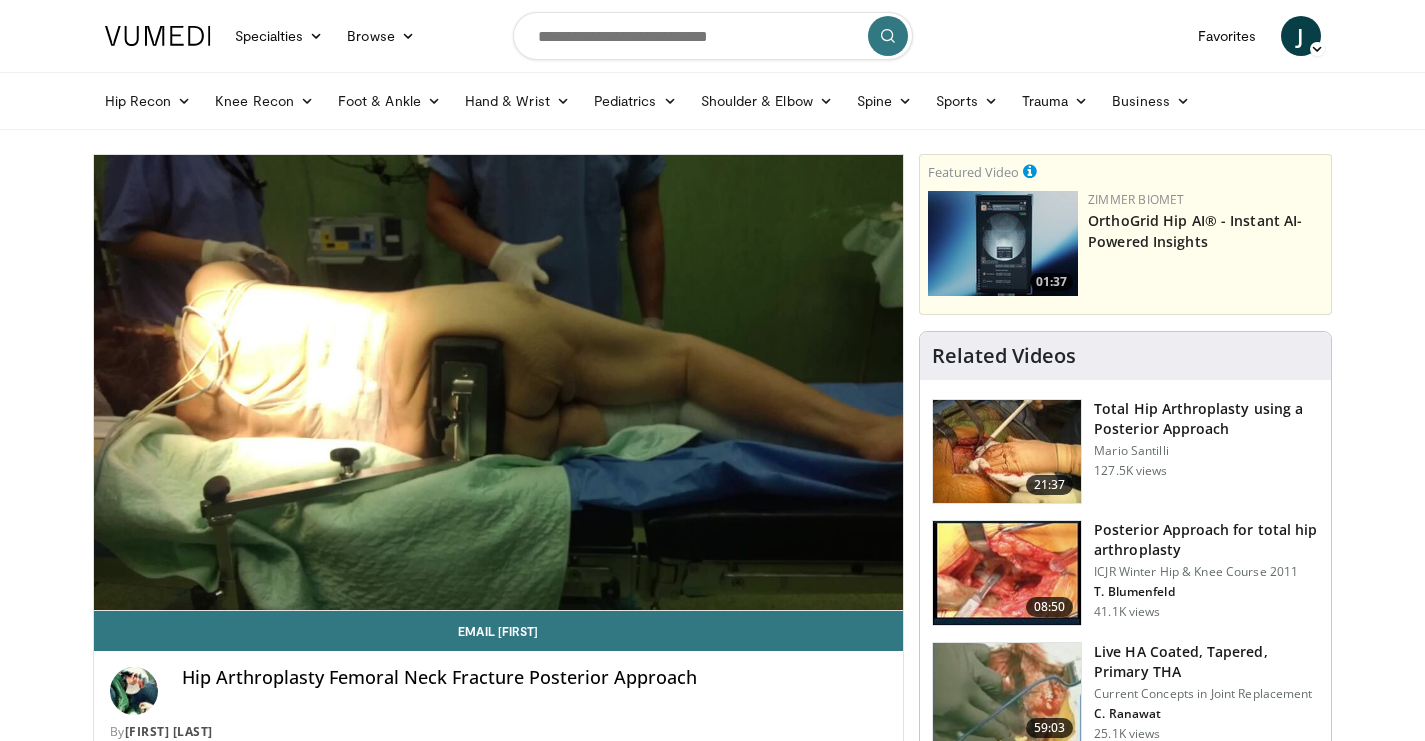 click at bounding box center [1007, 452] 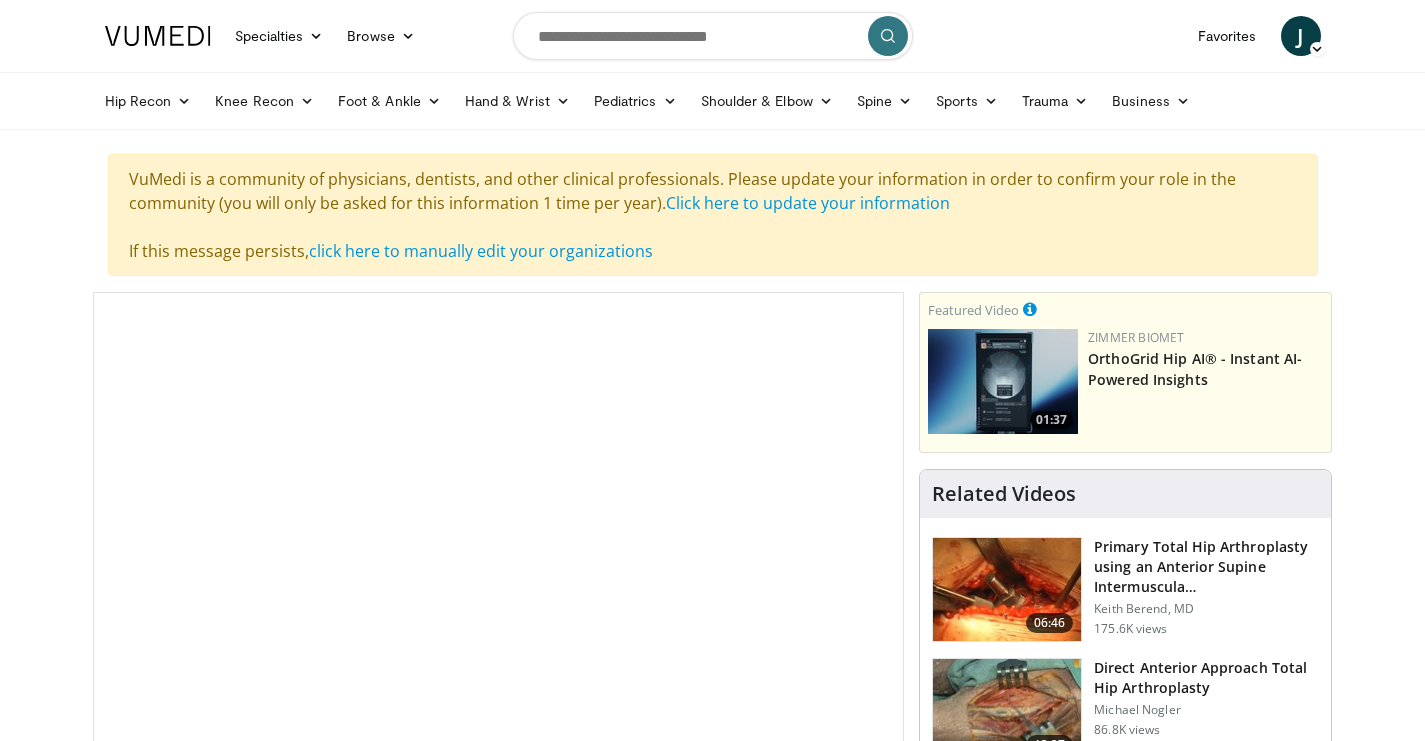 scroll, scrollTop: 0, scrollLeft: 0, axis: both 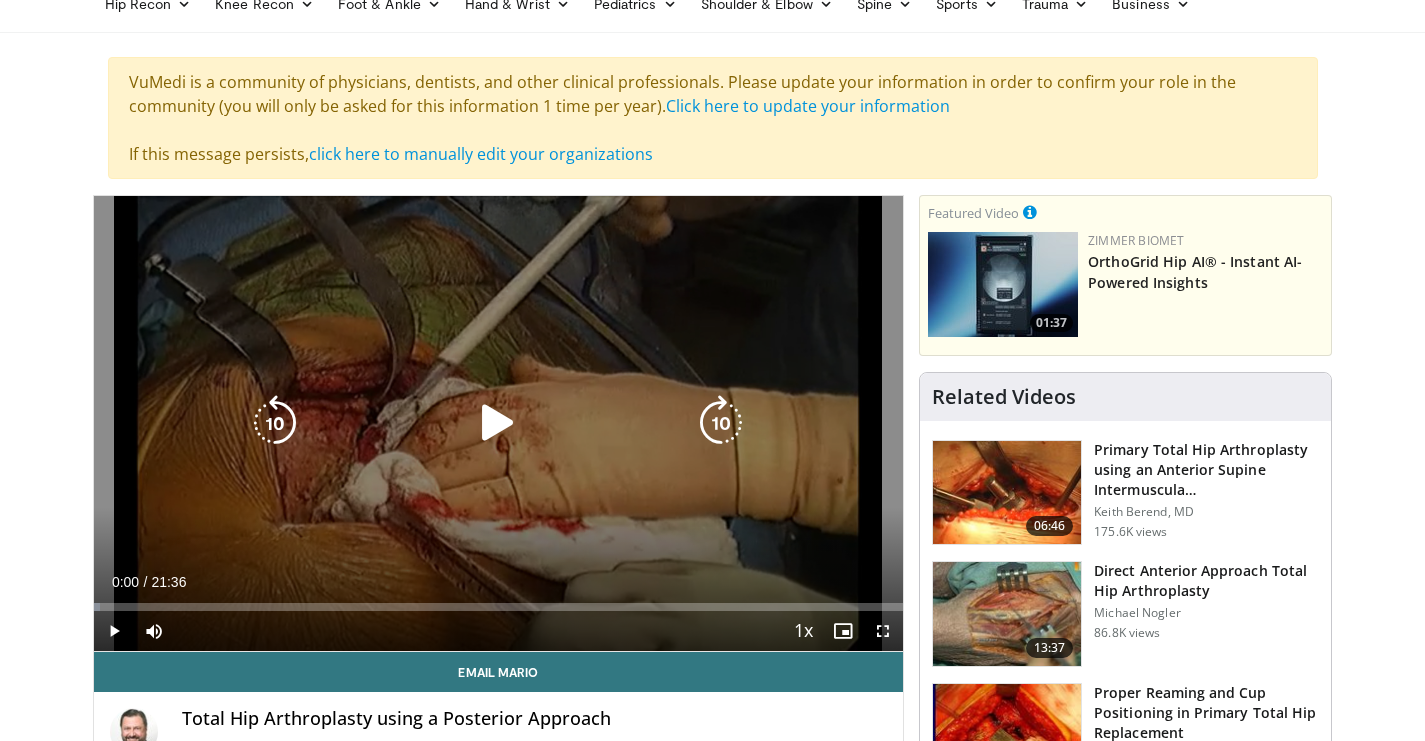 click at bounding box center (498, 423) 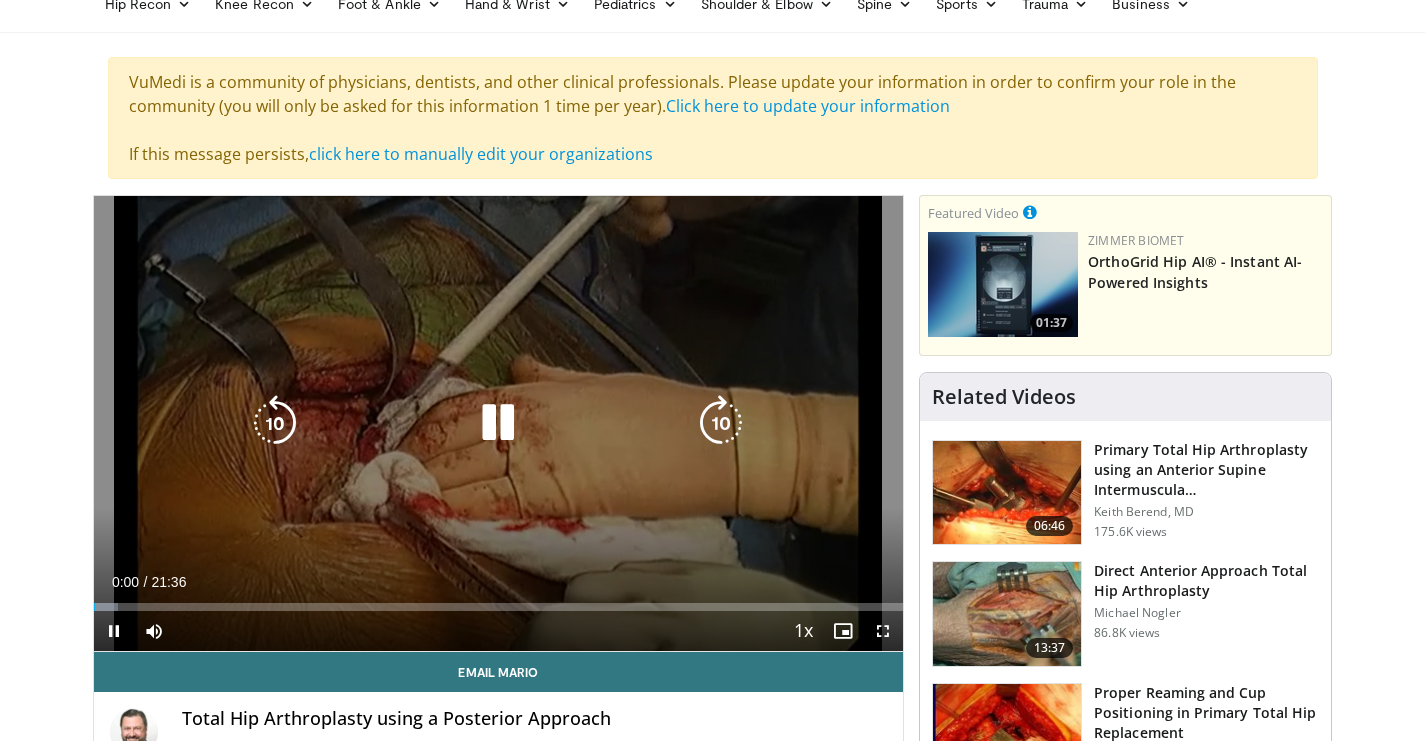 click at bounding box center (498, 423) 